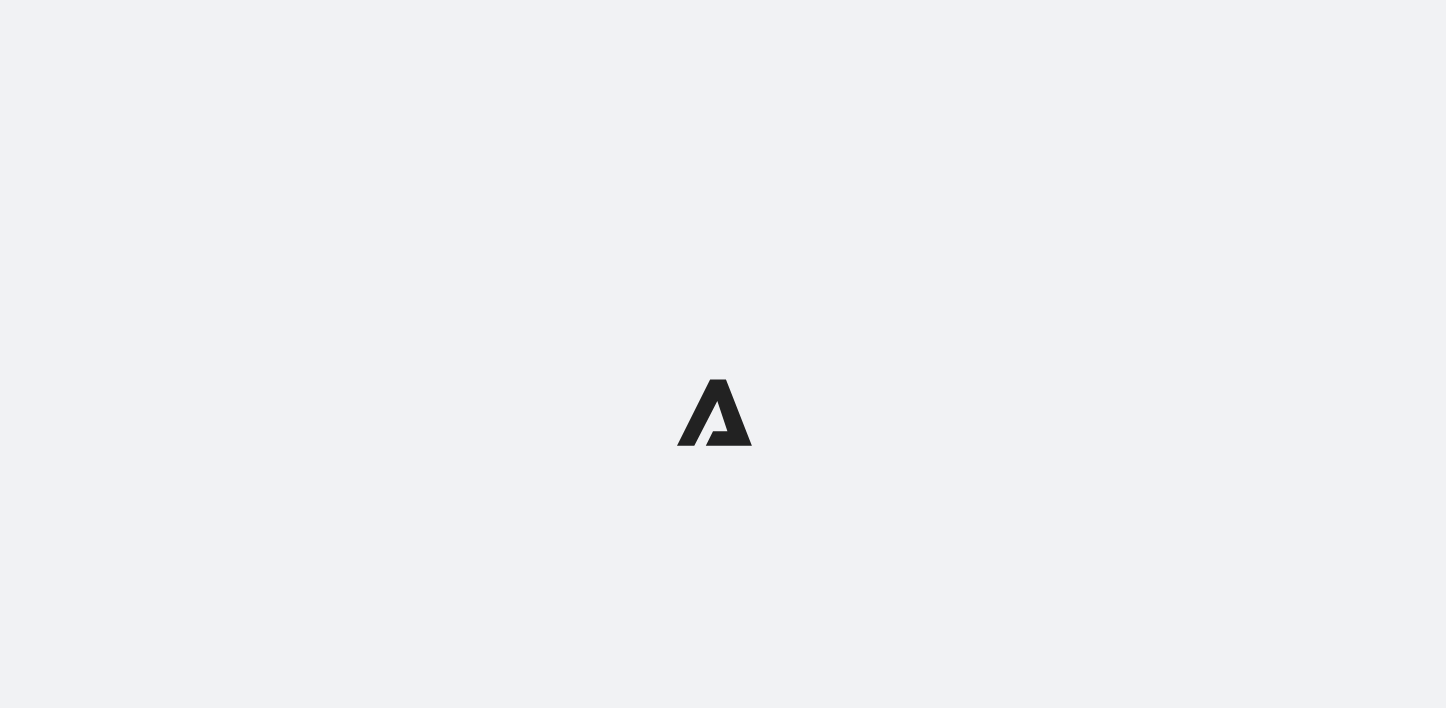 scroll, scrollTop: 0, scrollLeft: 0, axis: both 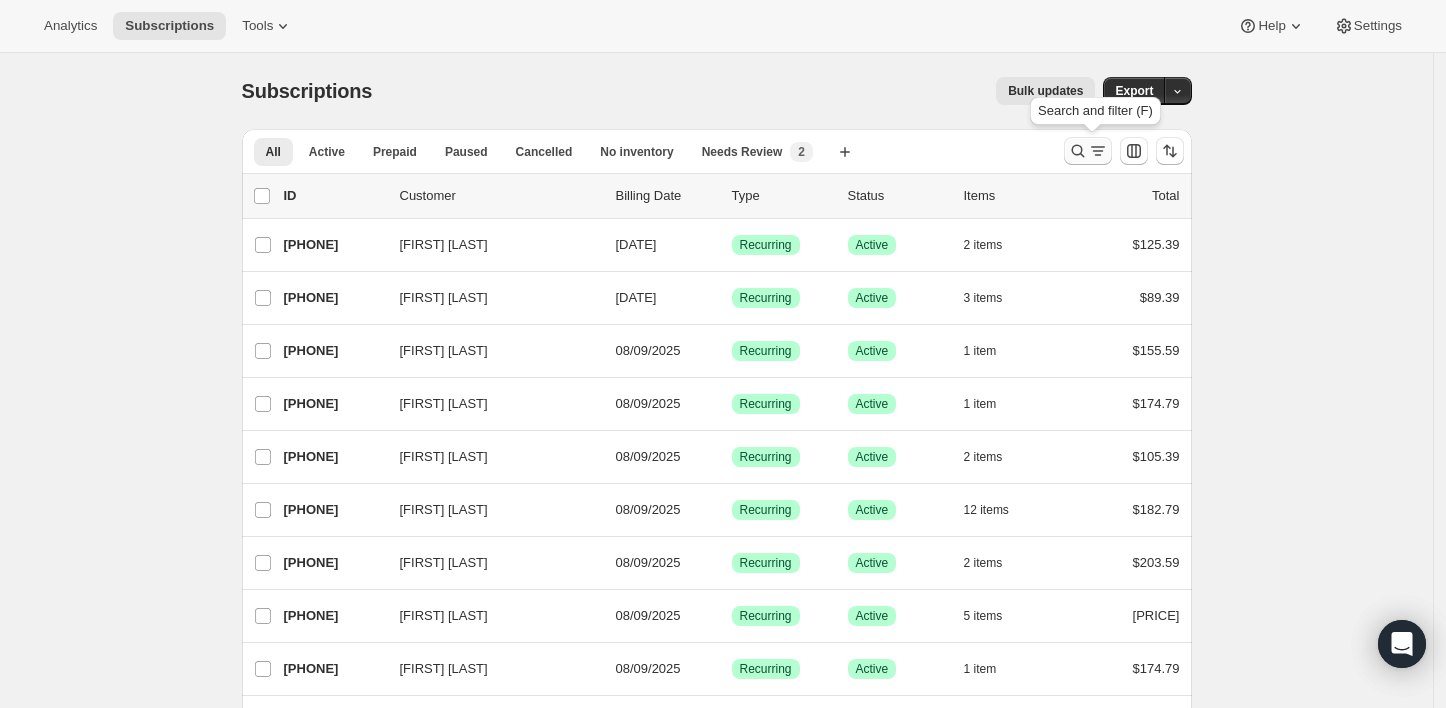 click 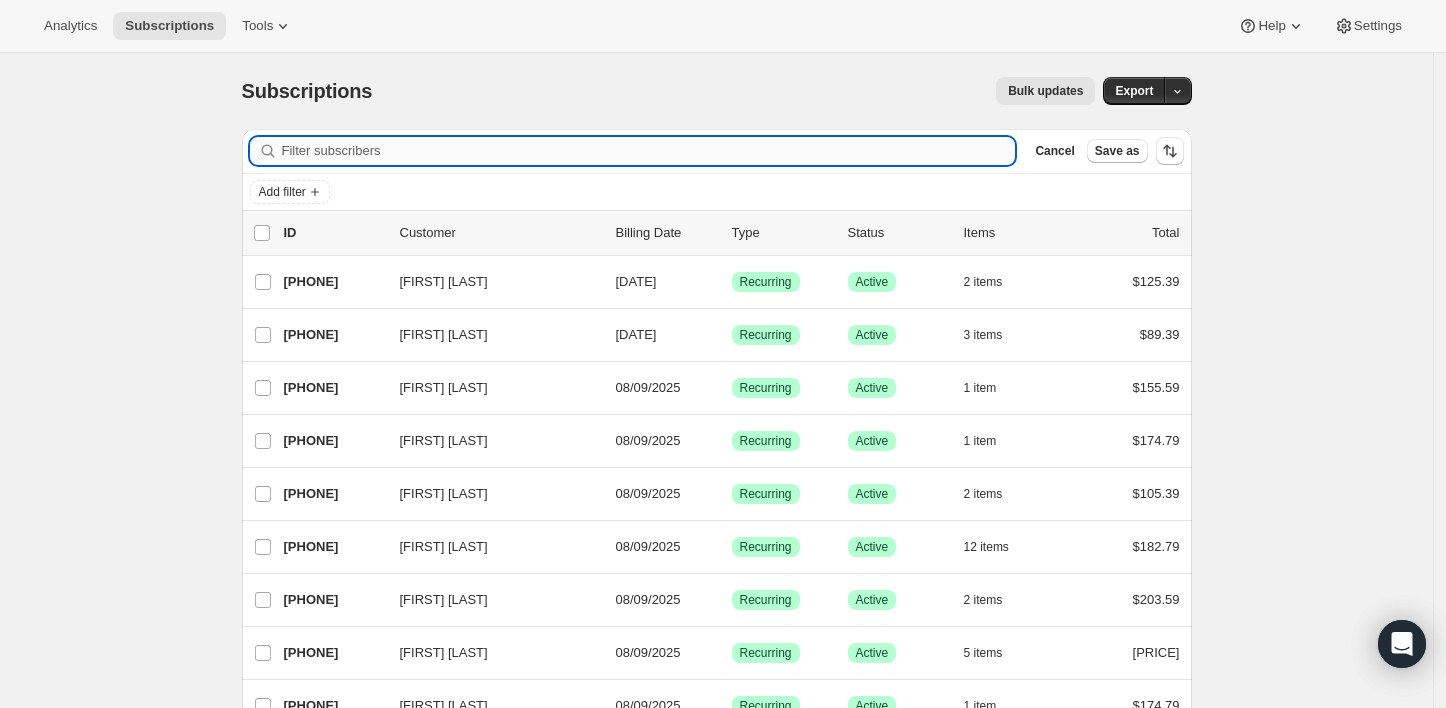 paste on "[EMAIL]" 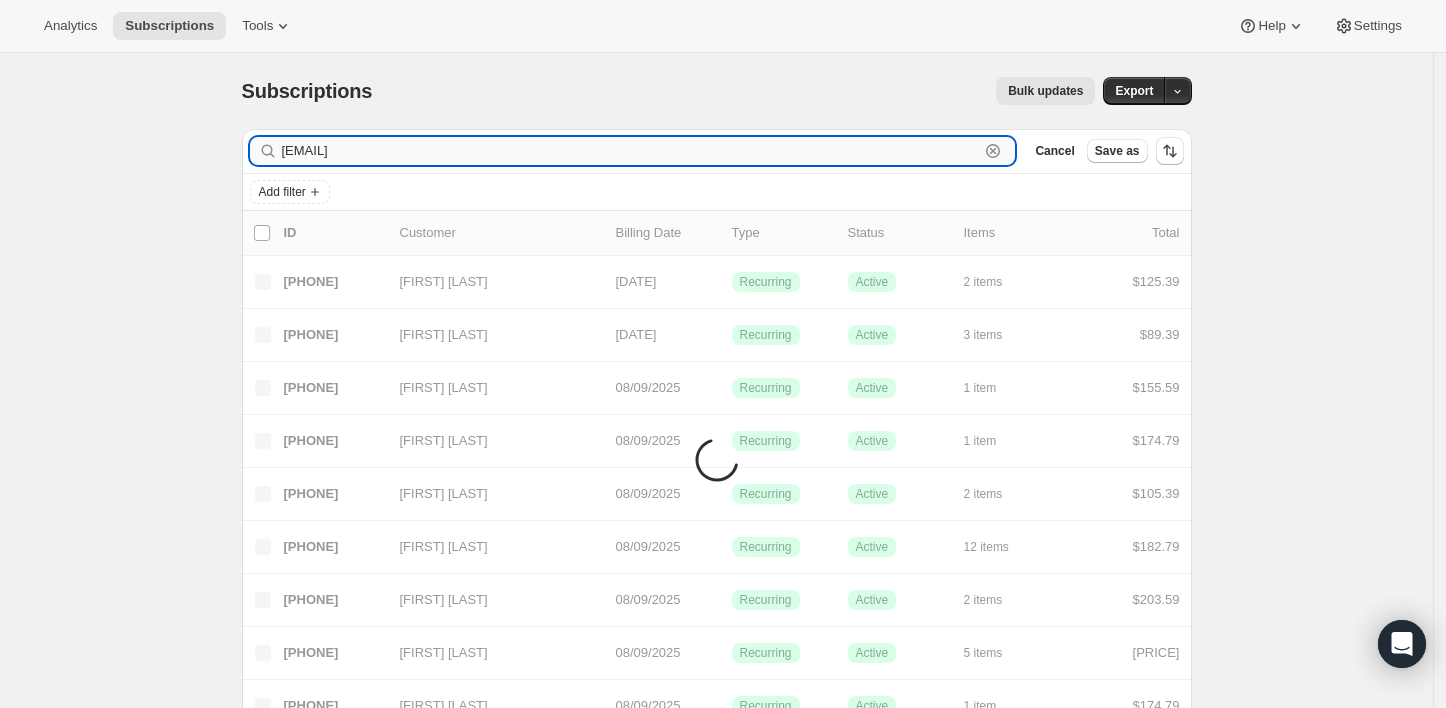 type on "[EMAIL]" 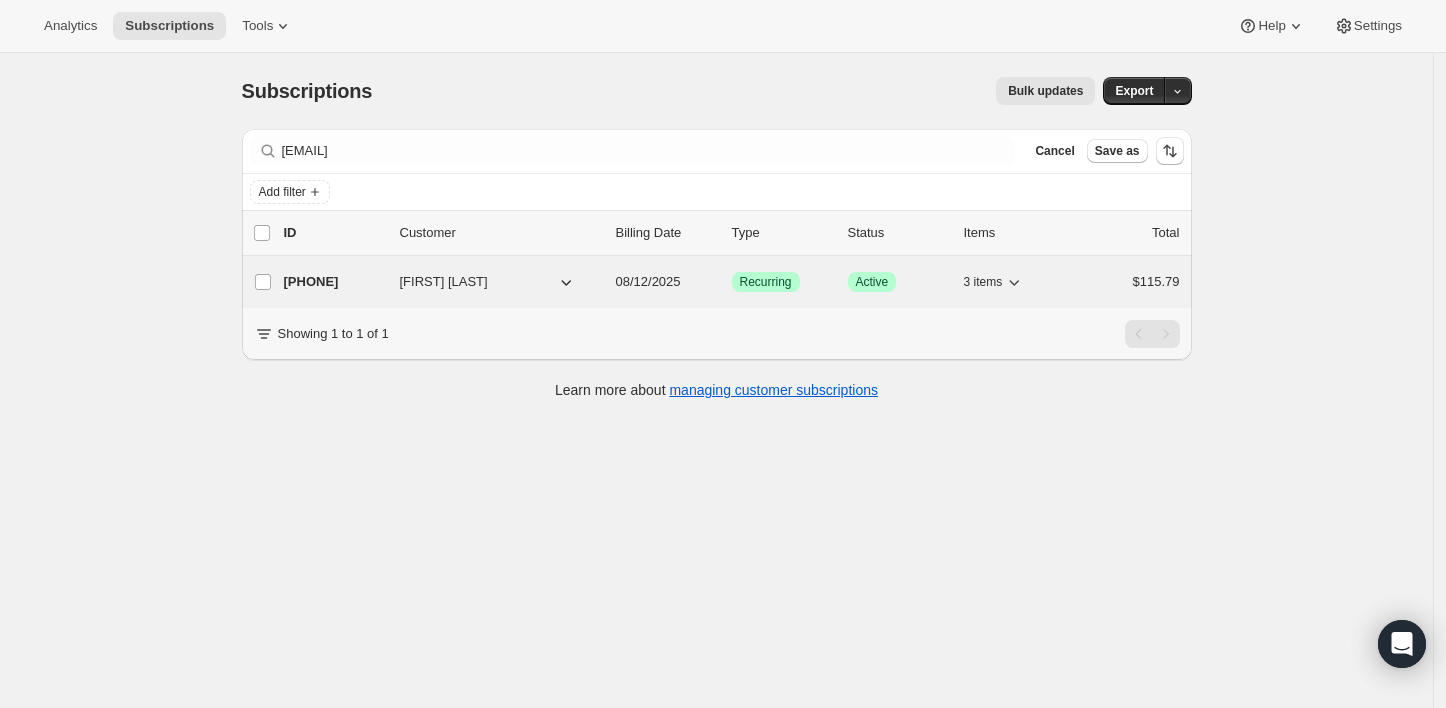 click on "[PHONE]" at bounding box center (334, 282) 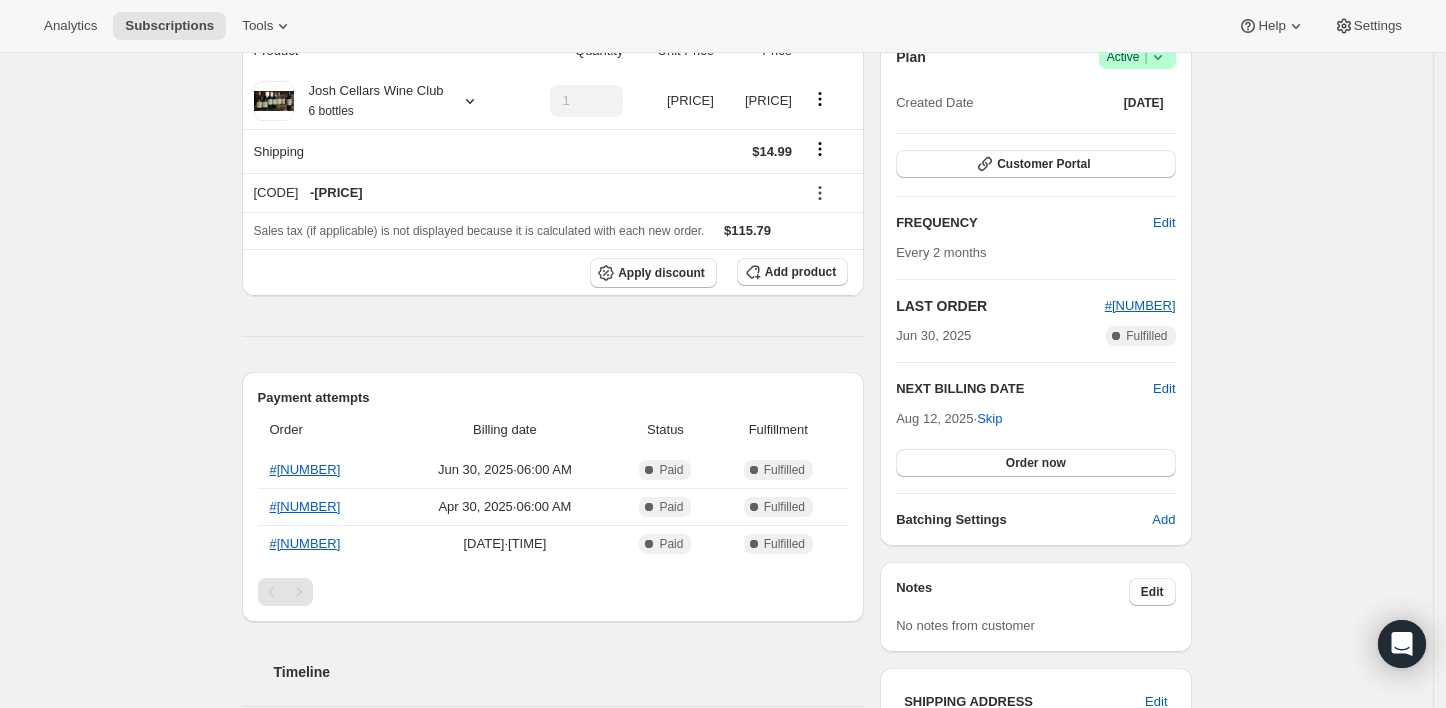 scroll, scrollTop: 207, scrollLeft: 0, axis: vertical 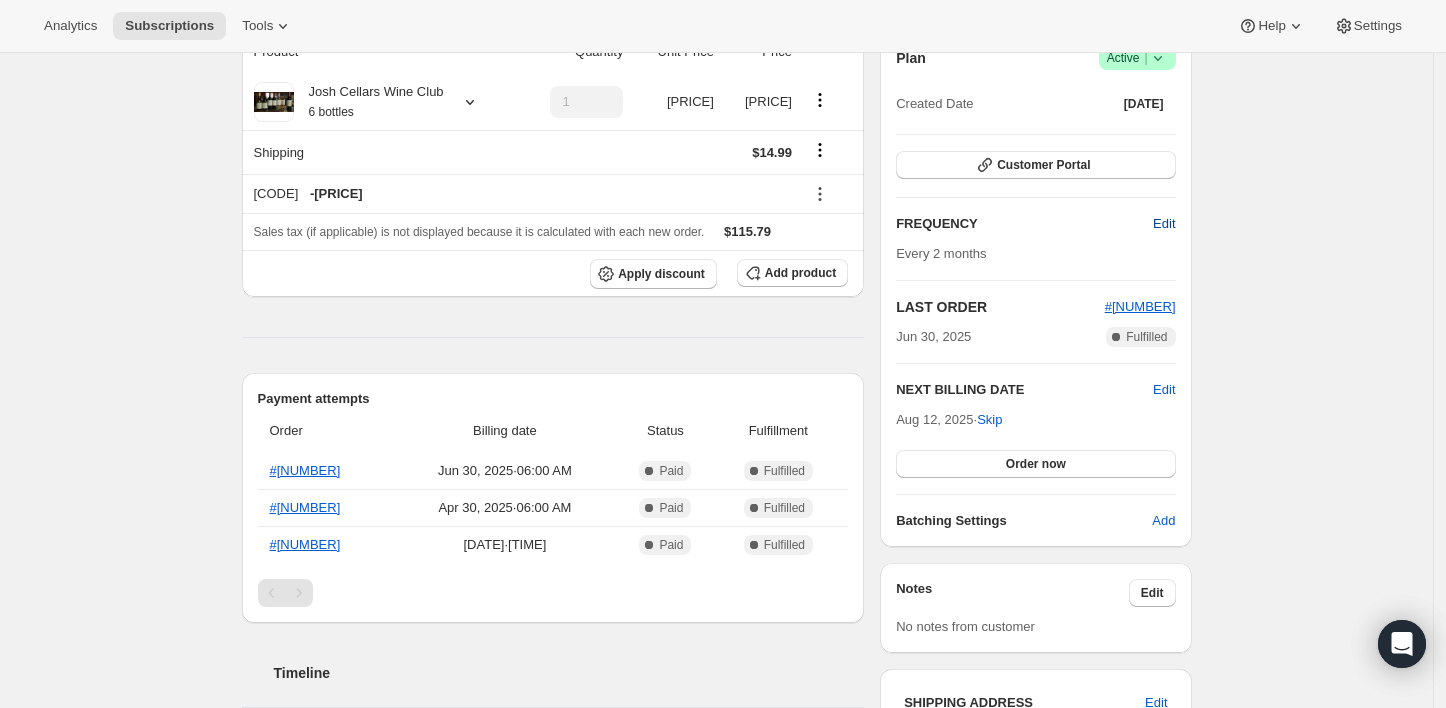 click on "Edit" at bounding box center [1164, 224] 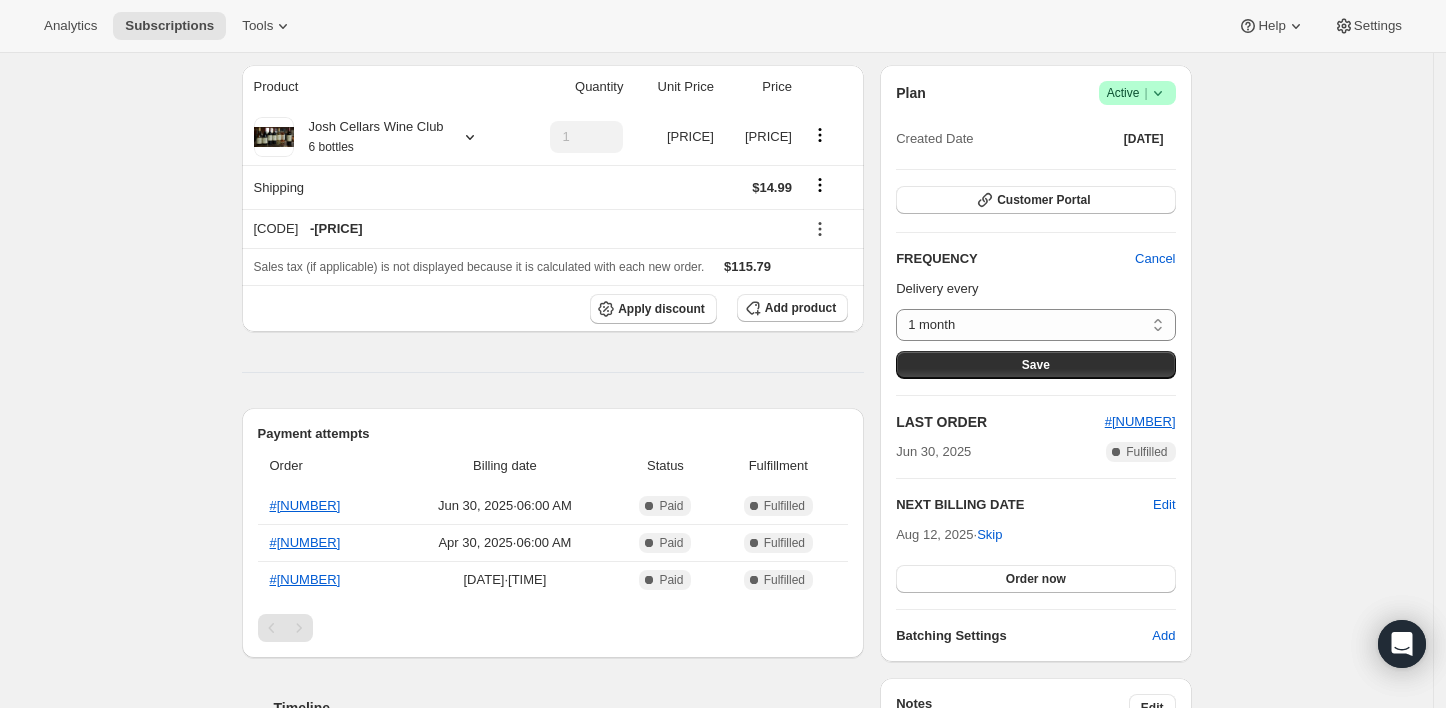 scroll, scrollTop: 196, scrollLeft: 0, axis: vertical 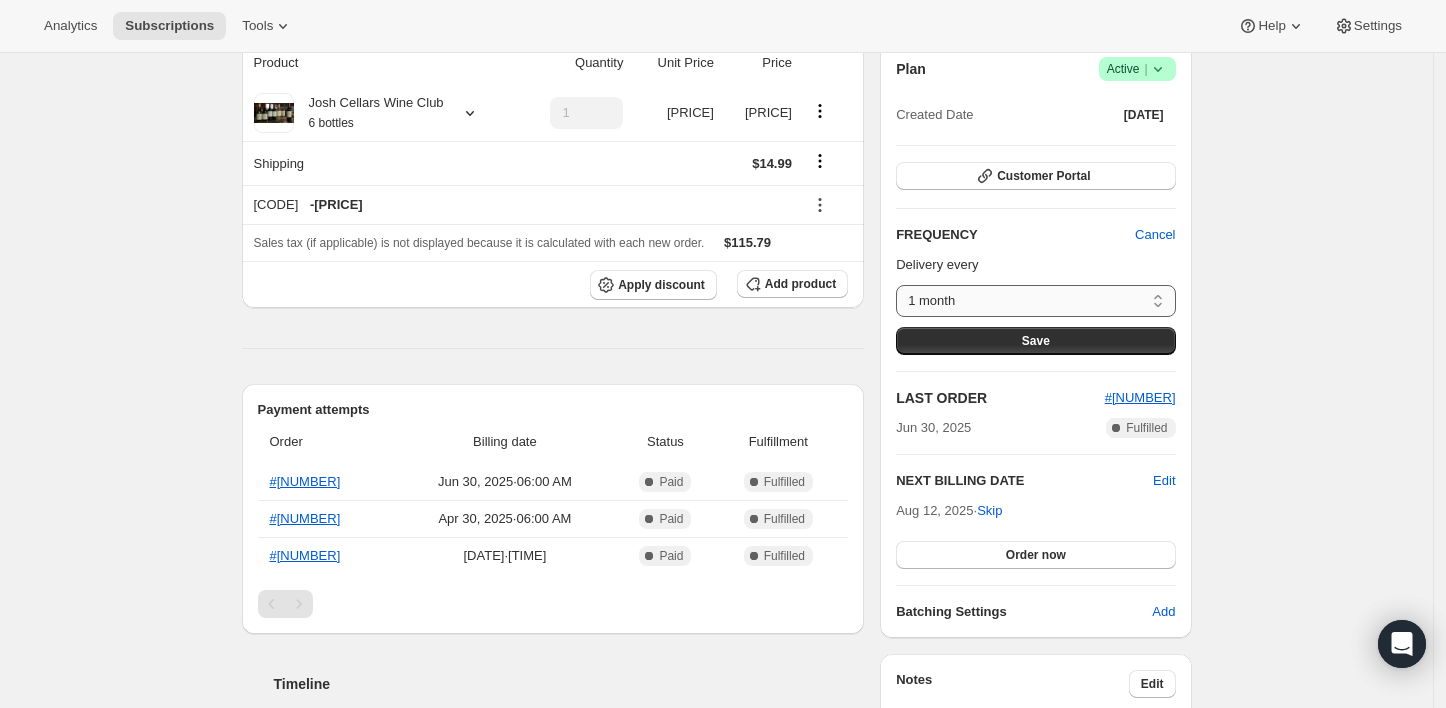 click on "[NUMBER] month [NUMBER] months [NUMBER] months Custom..." at bounding box center [1035, 301] 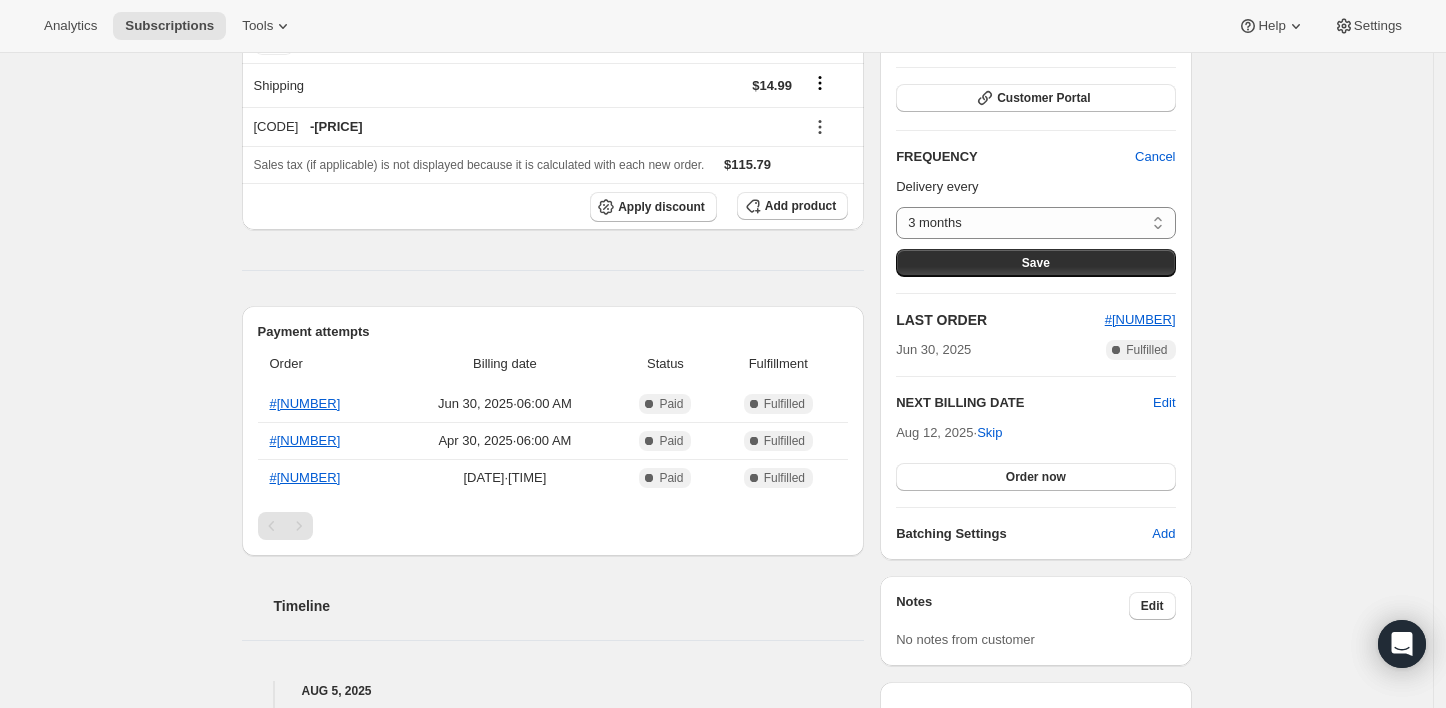 scroll, scrollTop: 278, scrollLeft: 0, axis: vertical 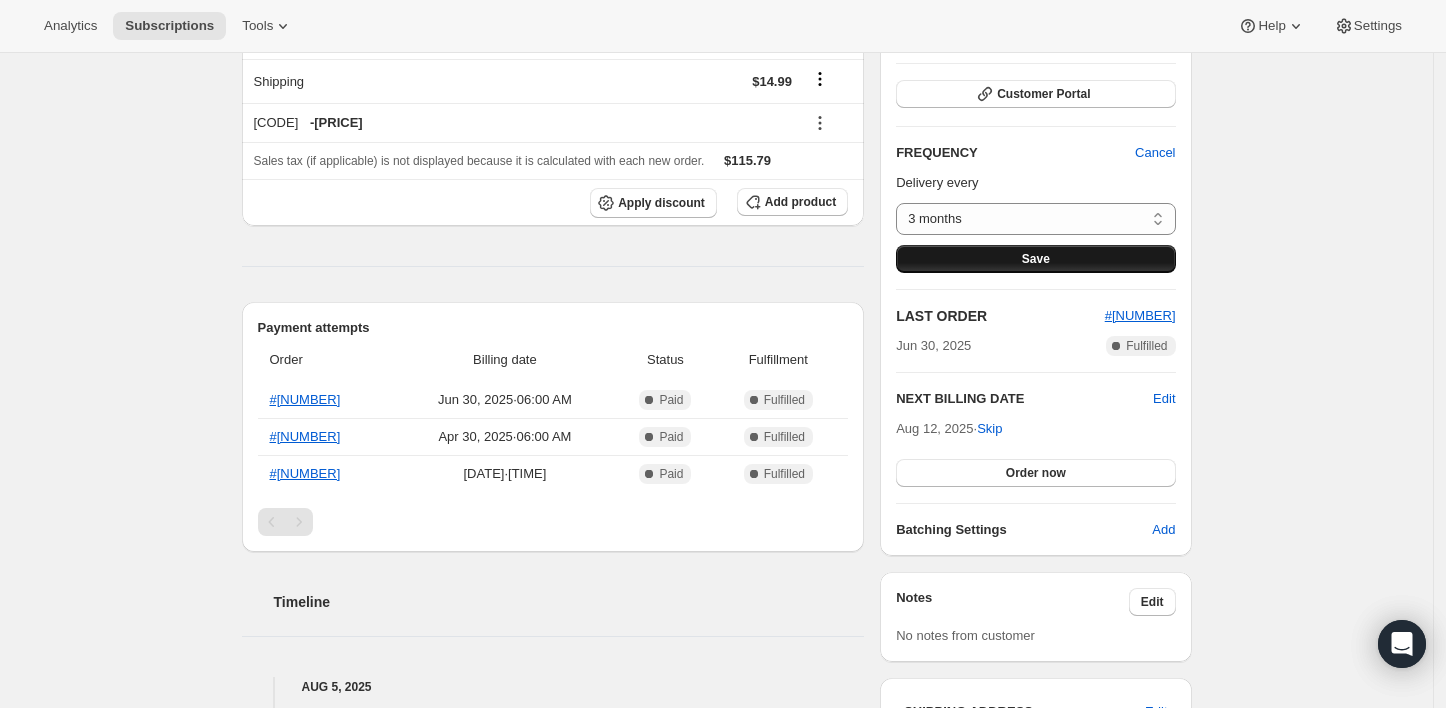 click on "Save" at bounding box center (1036, 259) 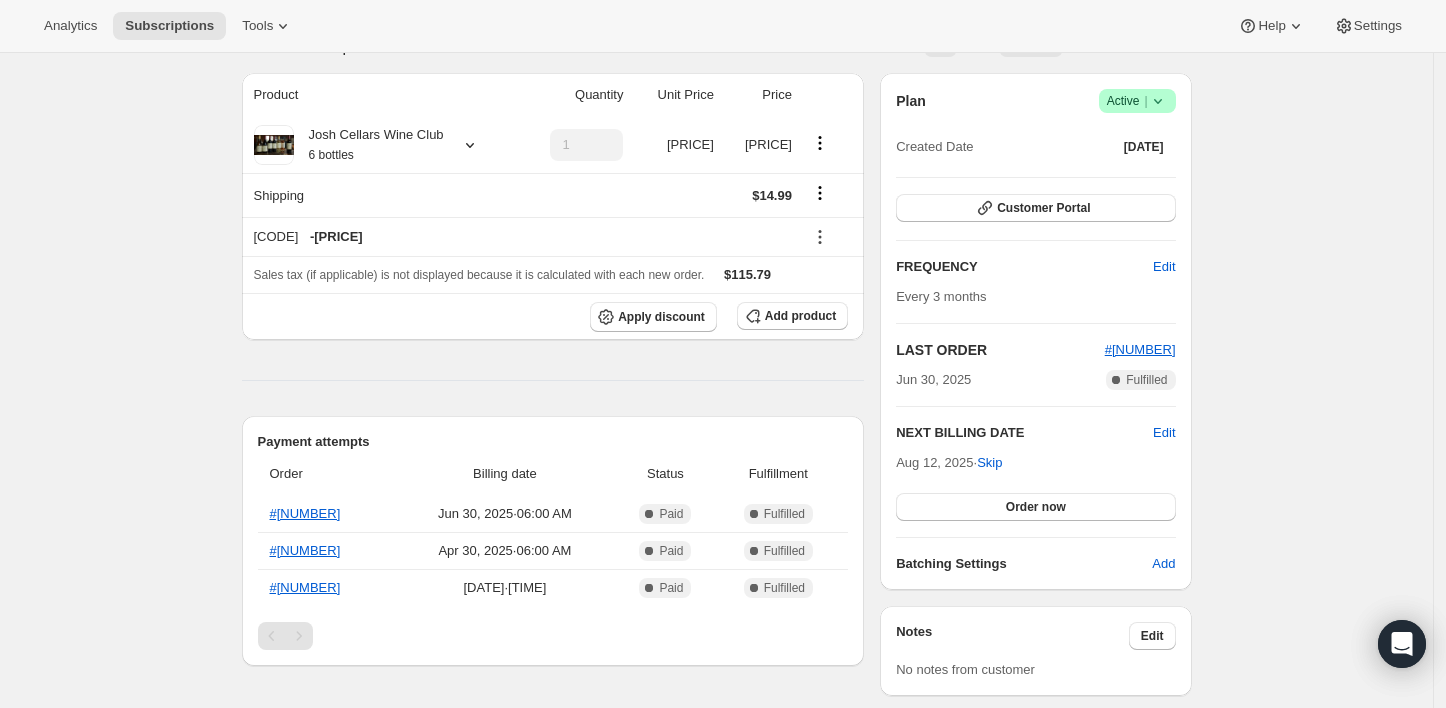 scroll, scrollTop: 274, scrollLeft: 0, axis: vertical 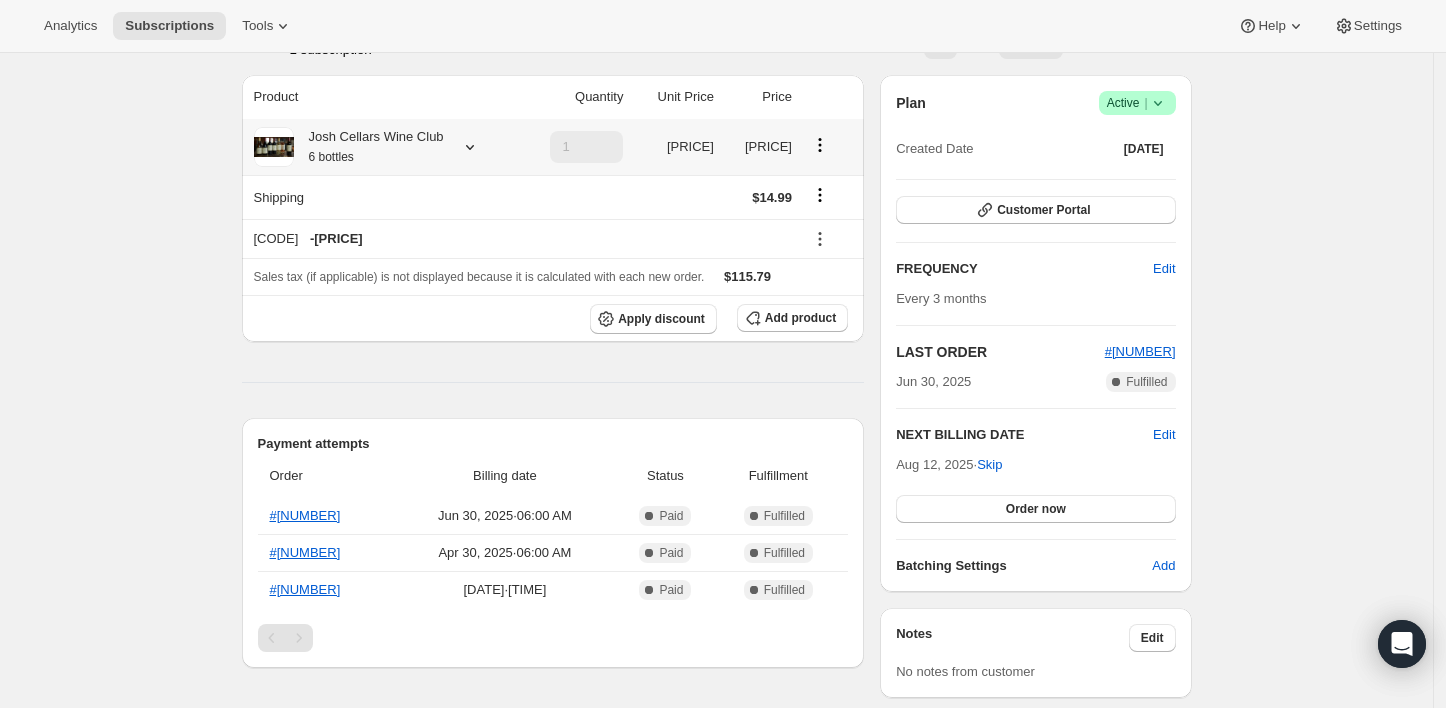 click 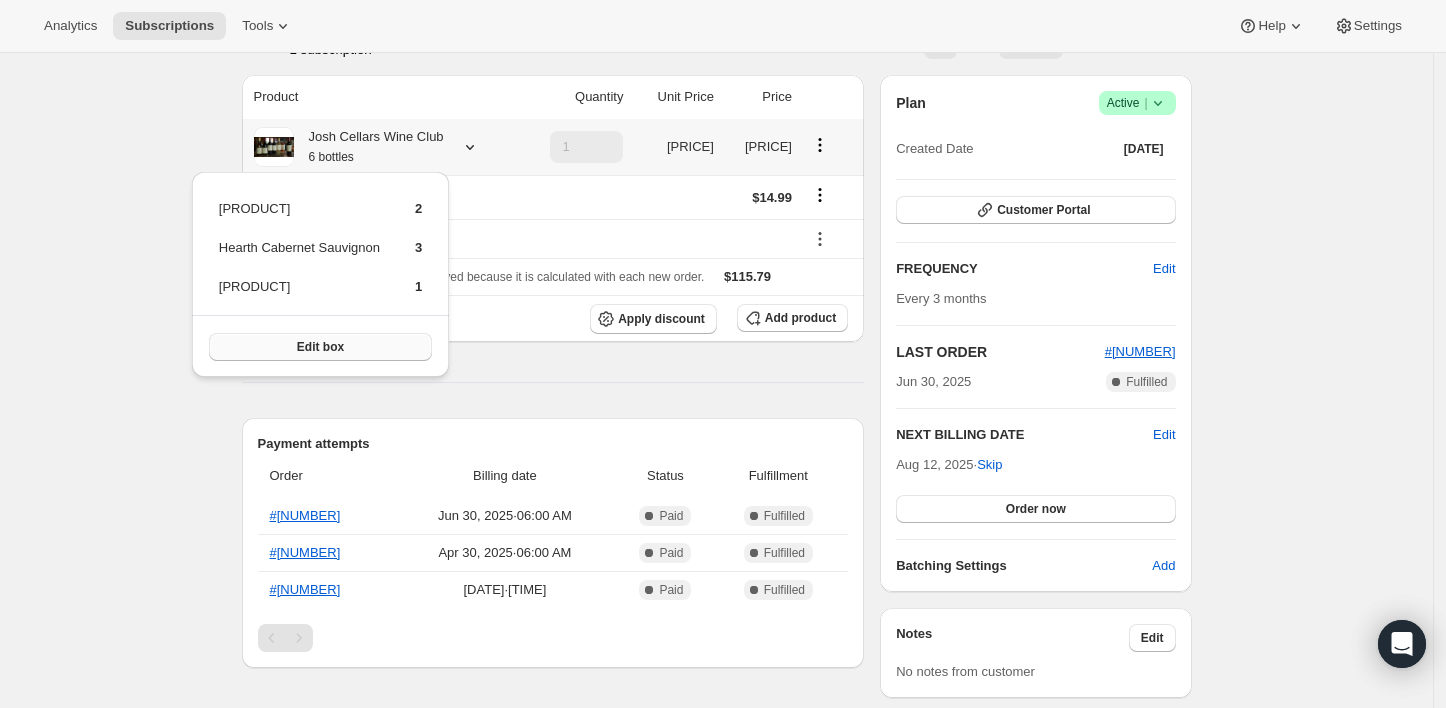 click on "Edit box" at bounding box center [320, 347] 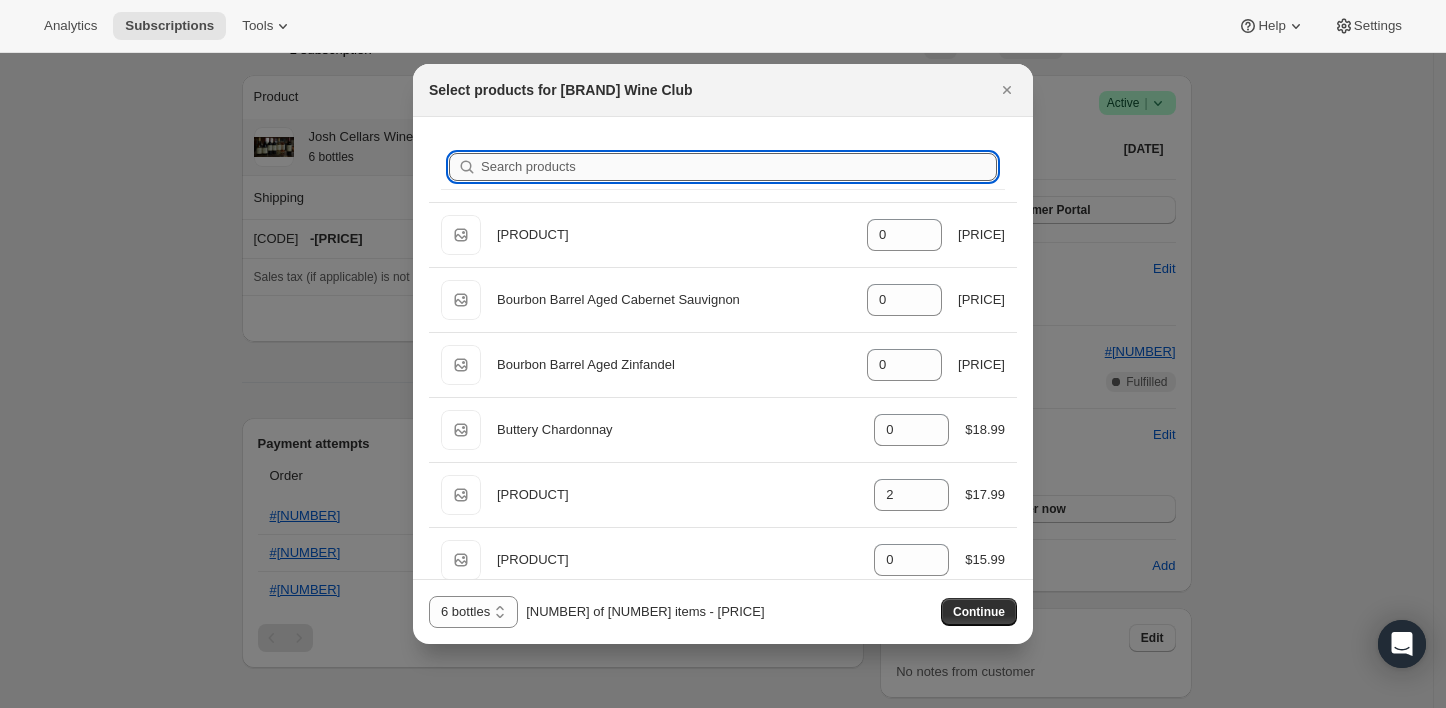 paste on "[PRODUCT]" 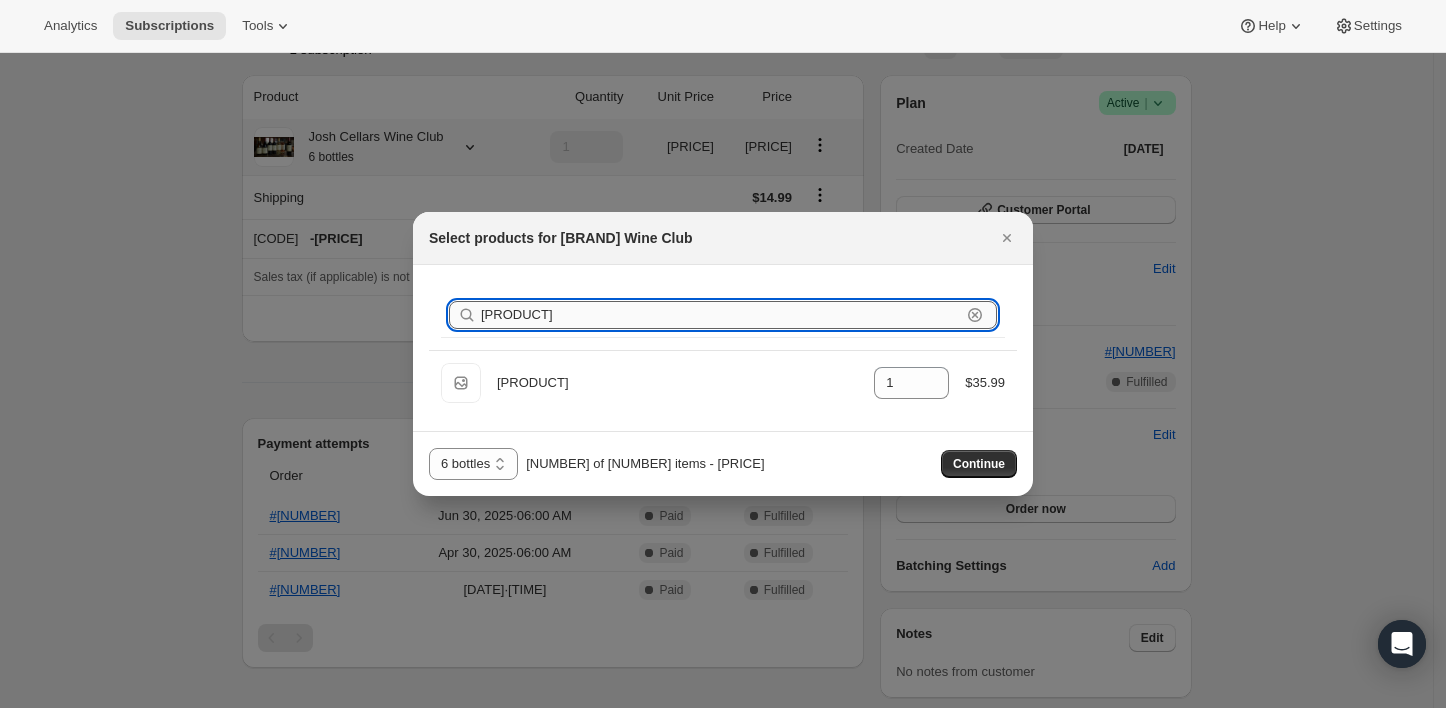 drag, startPoint x: 588, startPoint y: 326, endPoint x: 587, endPoint y: 316, distance: 10.049875 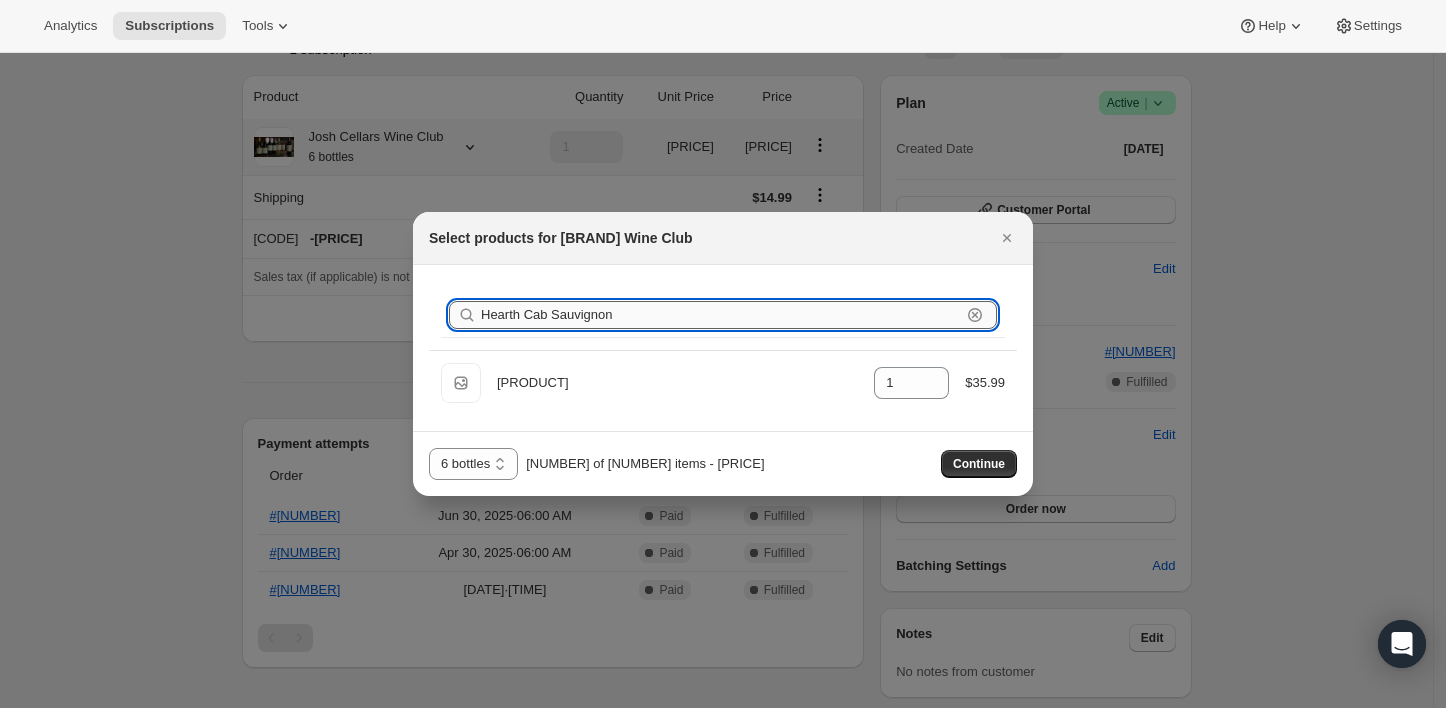 click on "Search products Hearth Cab Sauvignon Clear Default Title Napa Heritage Collection Cabernet Sauvignon gid://shopify/ProductVariant/48513833435450 1 $[PRICE]" at bounding box center [723, 348] 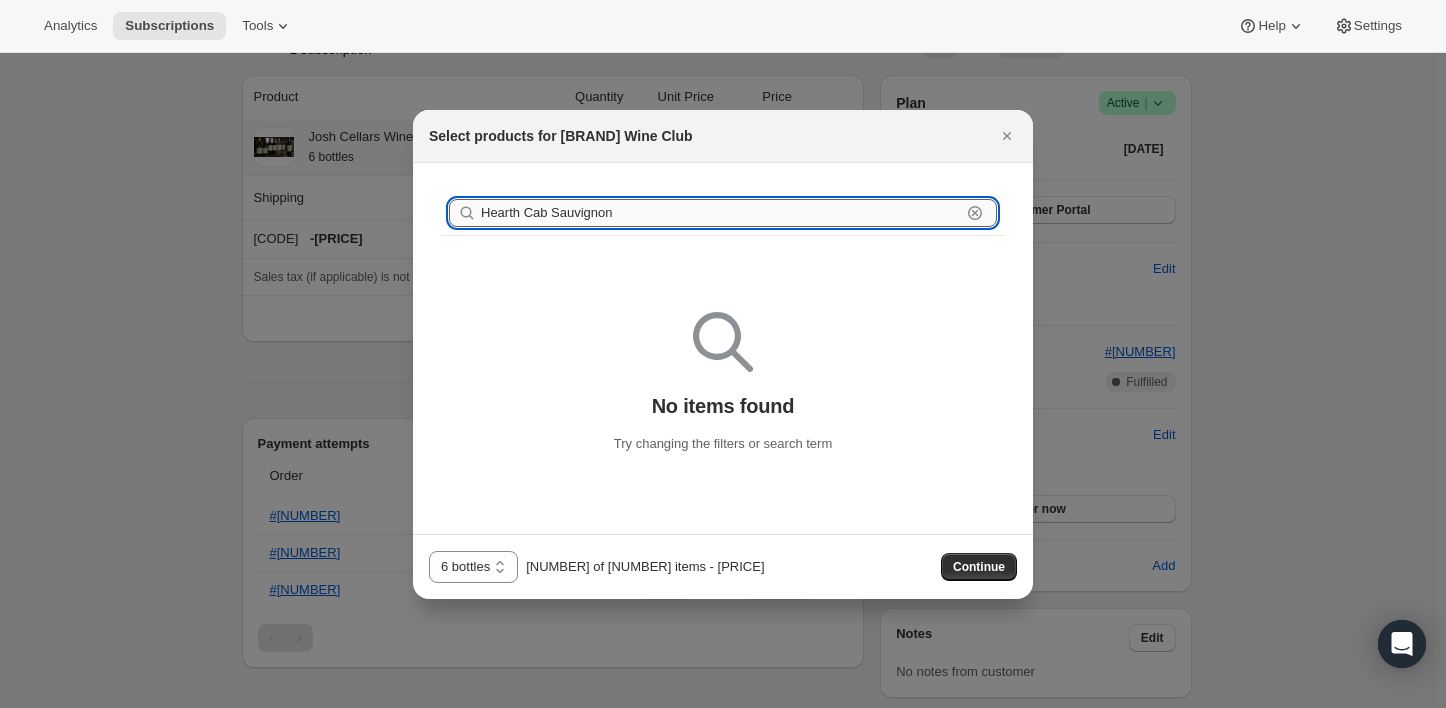 click on "Hearth Cab Sauvignon" at bounding box center [721, 213] 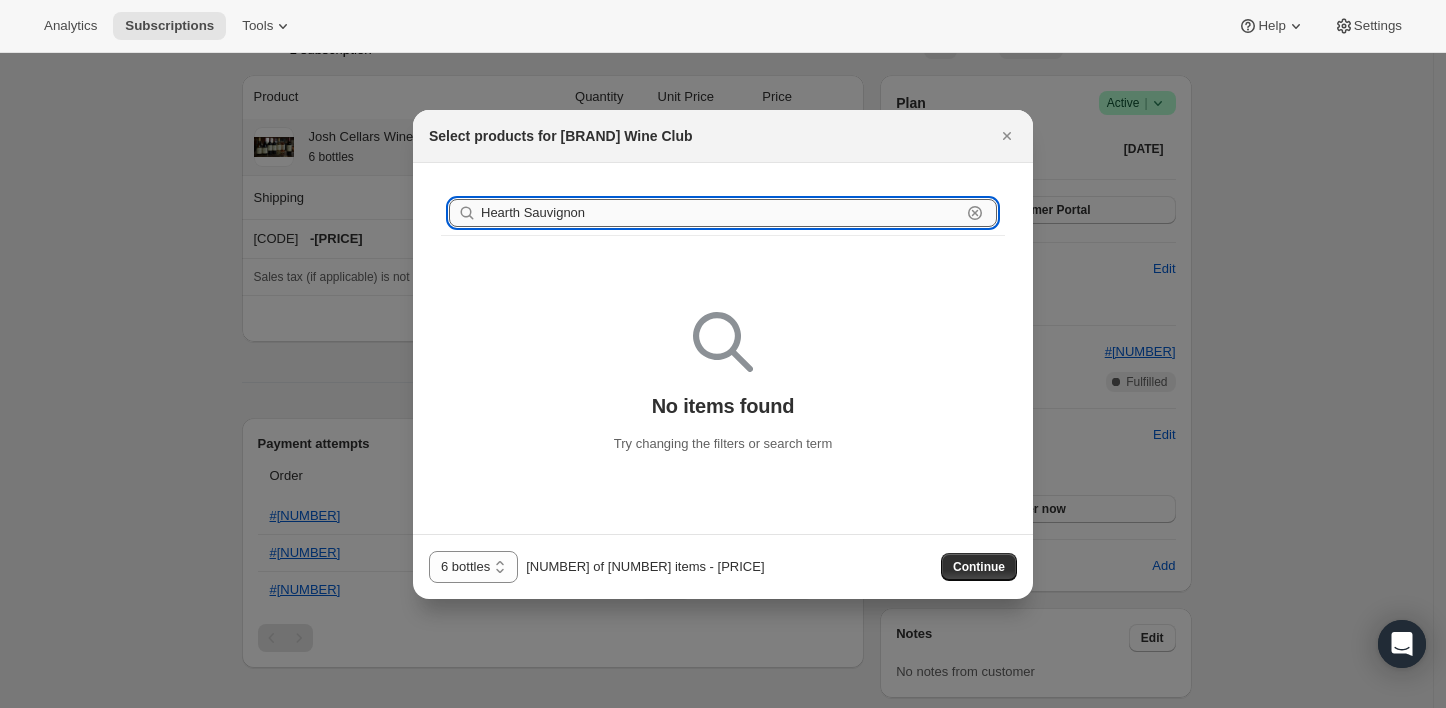 click on "Hearth Sauvignon" at bounding box center [721, 213] 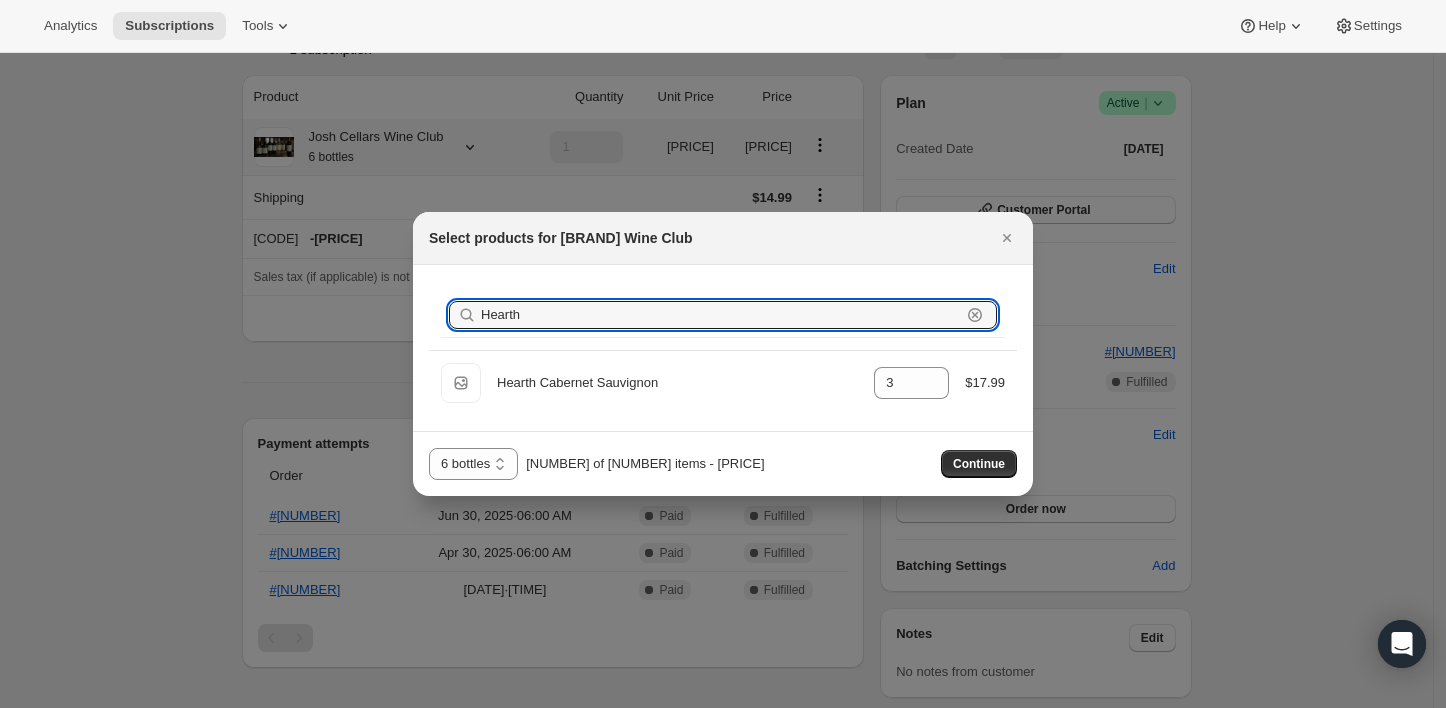 type on "Hearth" 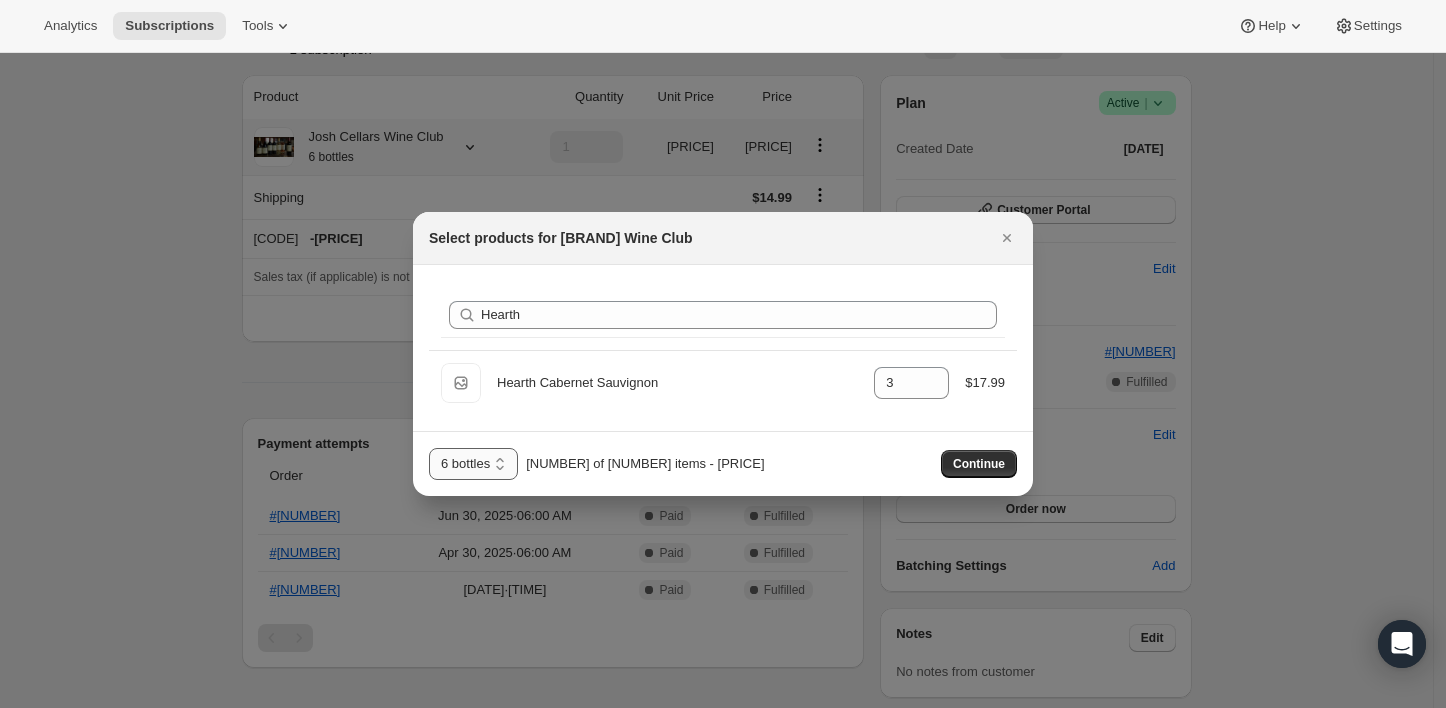 click on "[NUMBER] bottles [NUMBER] bottles" at bounding box center [473, 464] 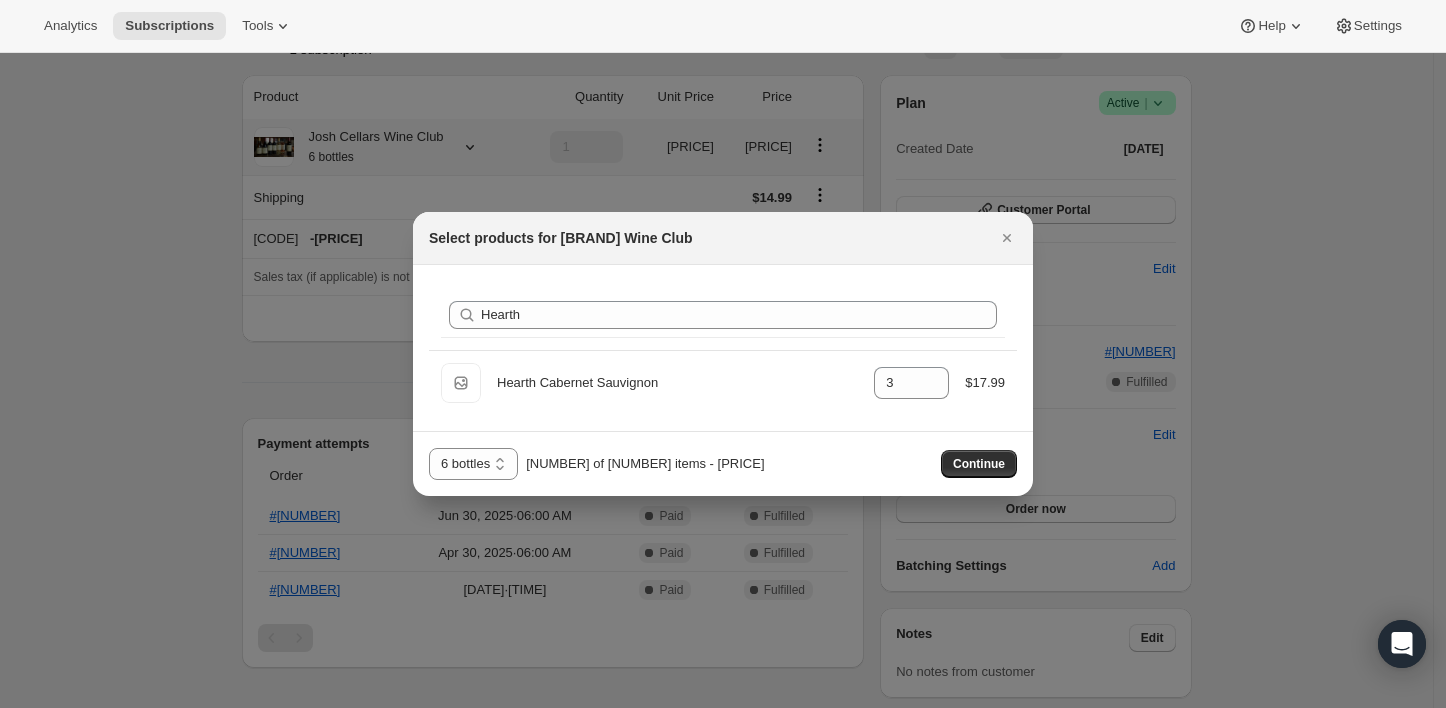 select on "gid://shopify/ProductVariant/49495050322234" 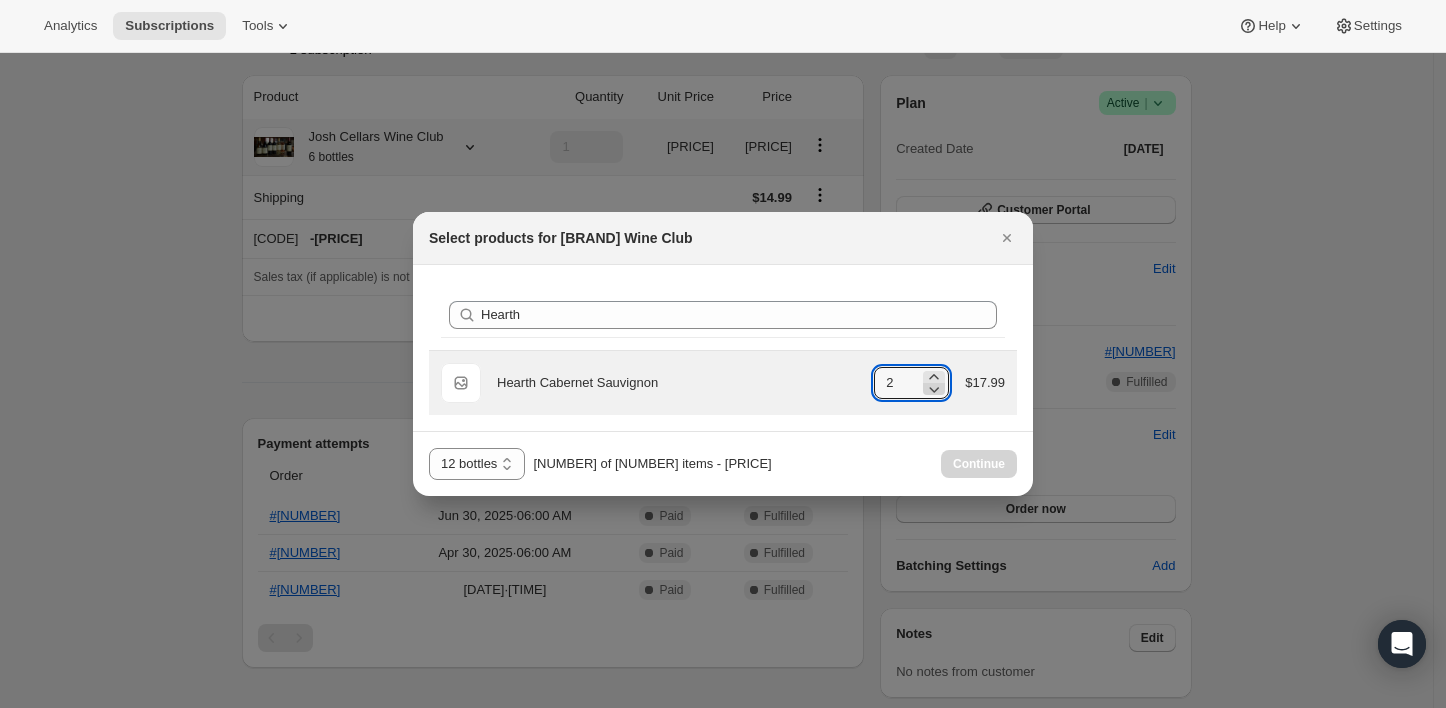 click 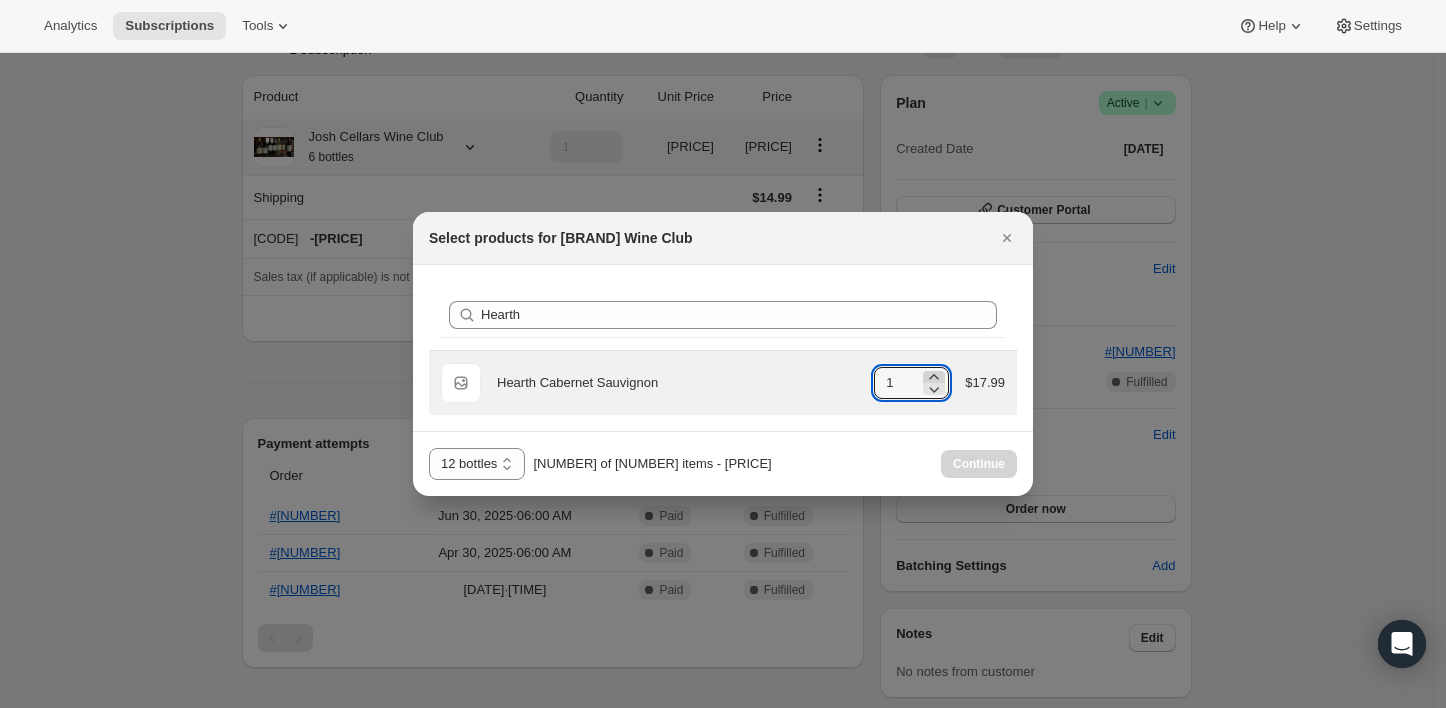 click 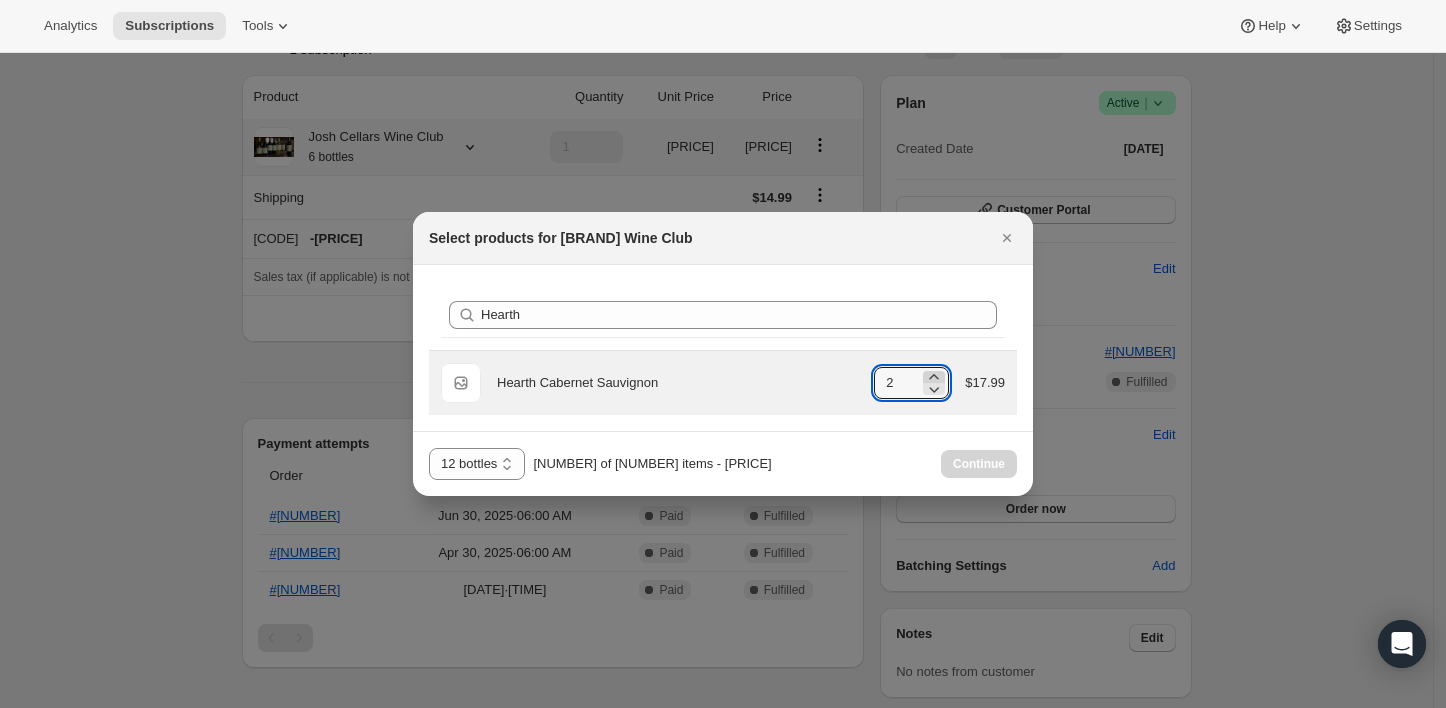 click 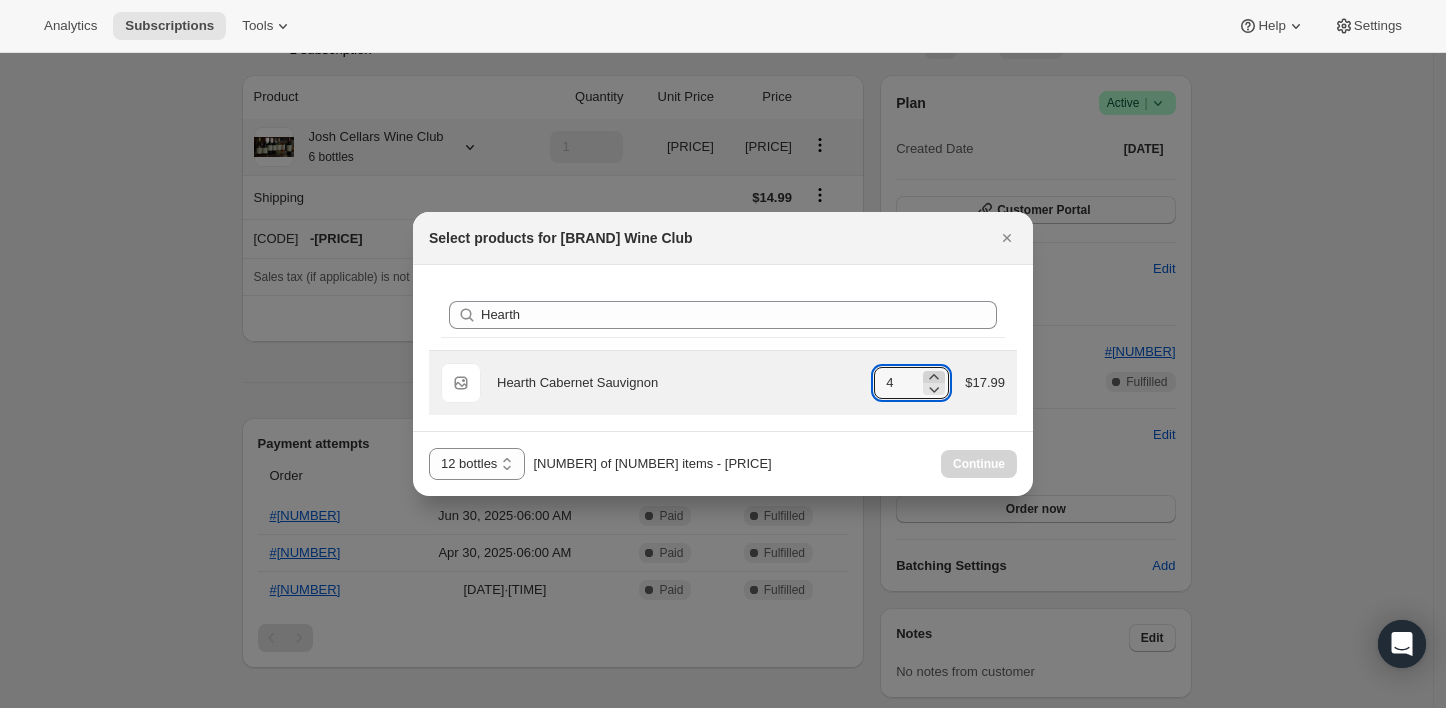 click 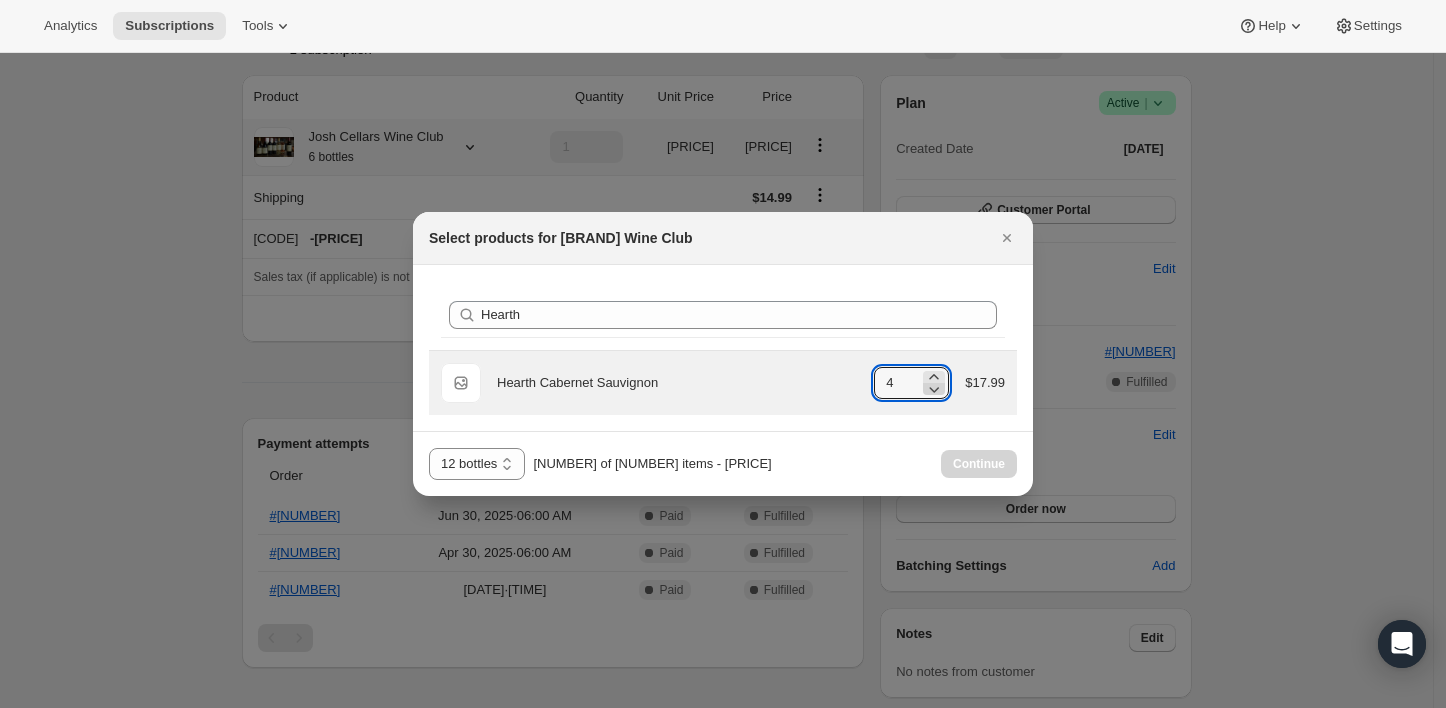 click 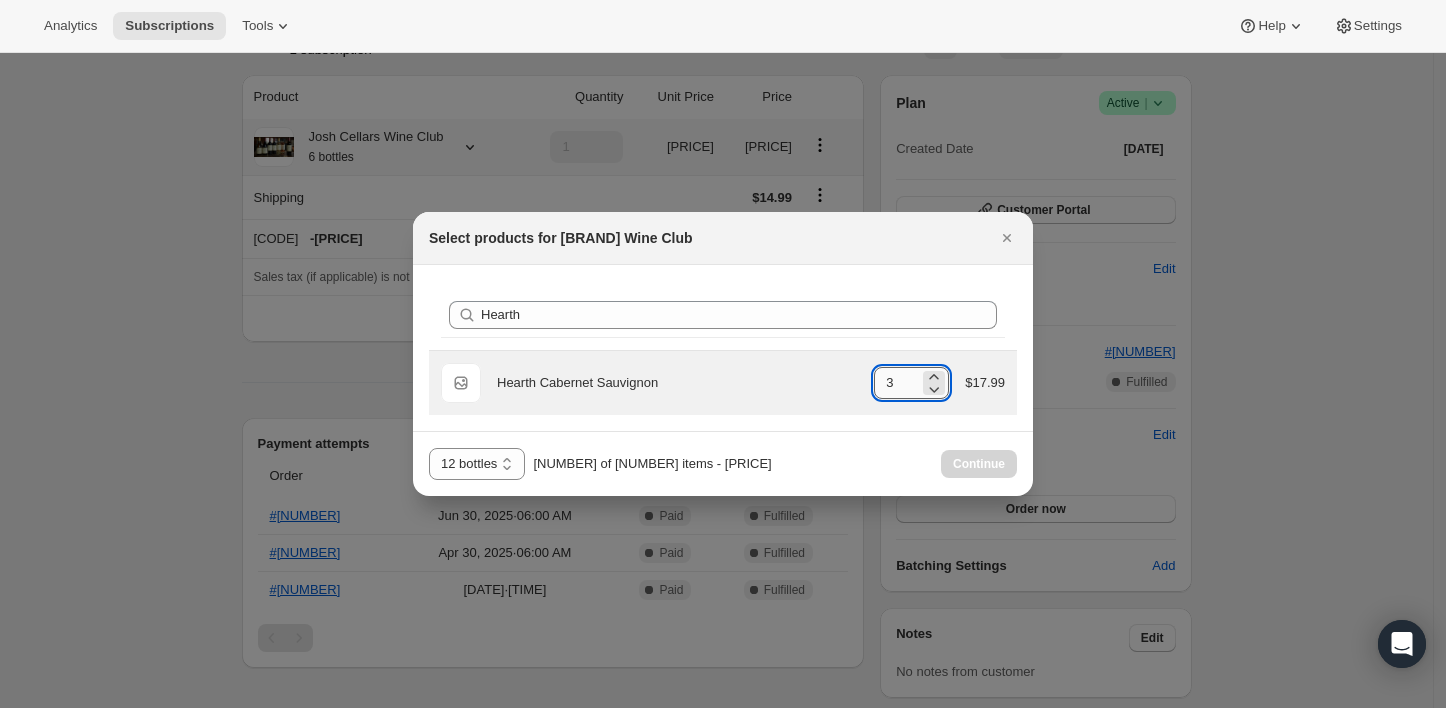 click on "3" at bounding box center (896, 383) 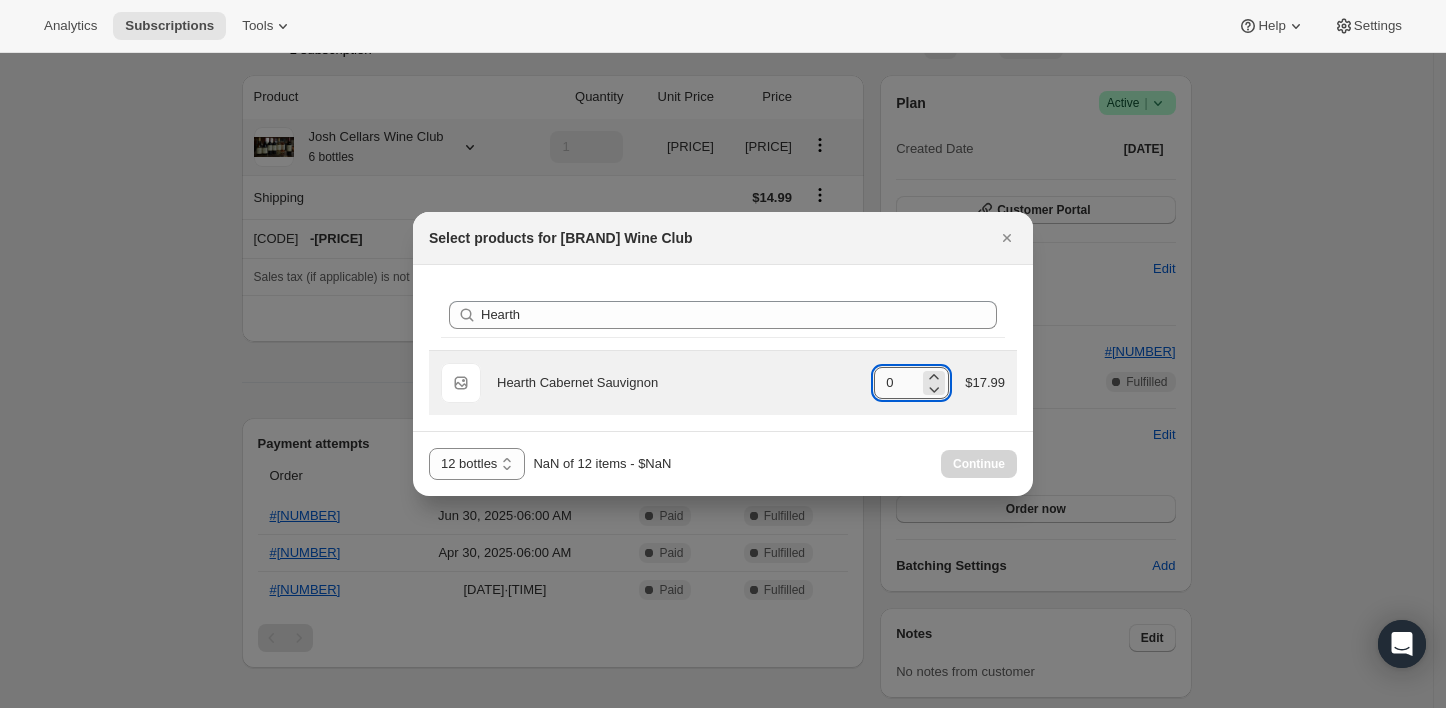 click on "0" at bounding box center [896, 383] 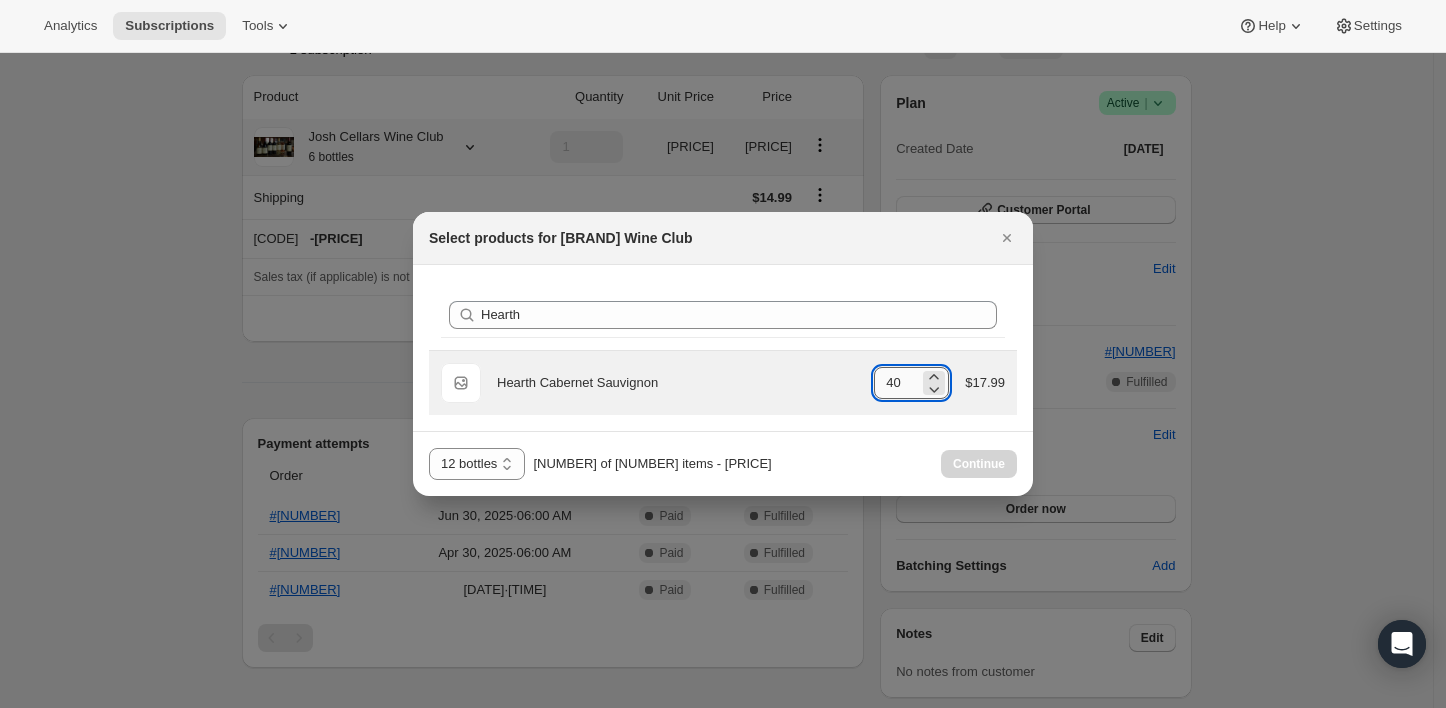 click on "40" at bounding box center (896, 383) 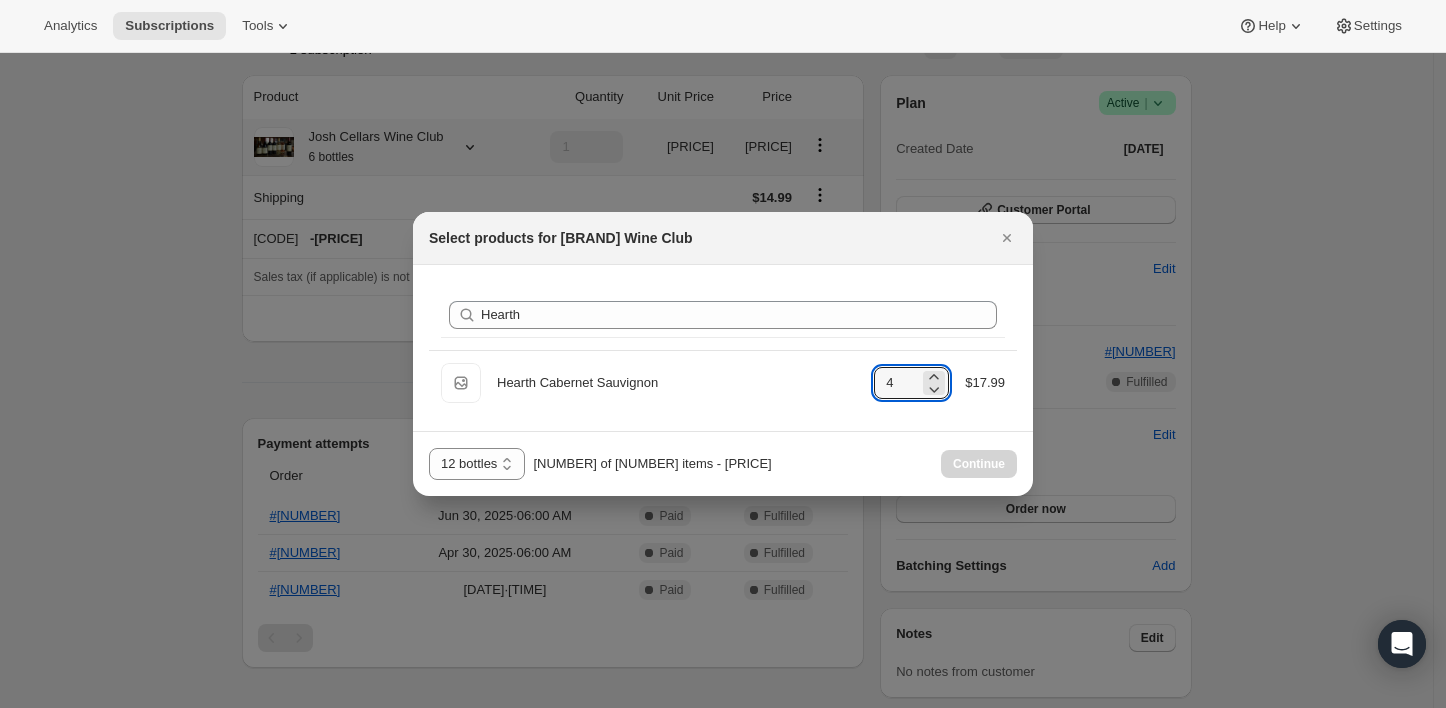 type on "4" 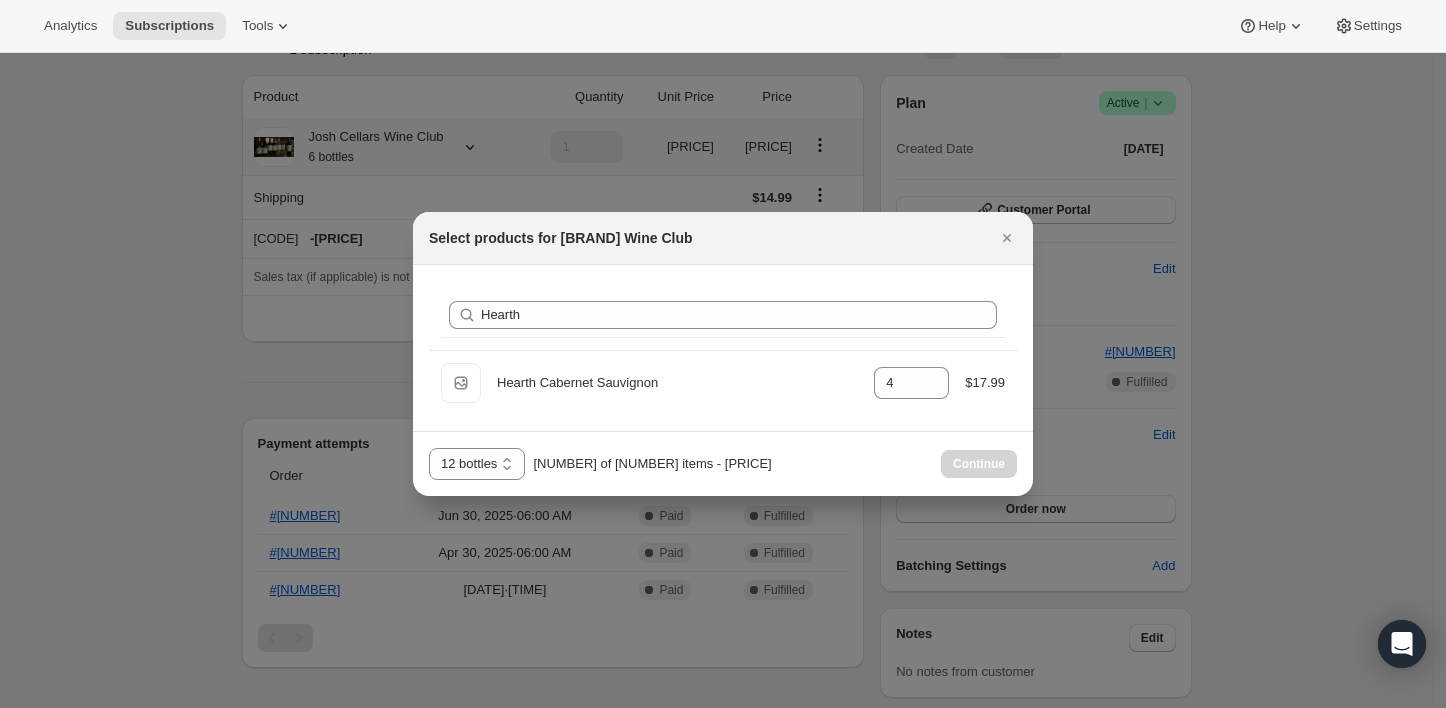 click on "[NUMBER] bottles [NUMBER] bottles [NUMBER] bottles [NUMBER] of [NUMBER] items - [PRICE] Continue" at bounding box center [723, 464] 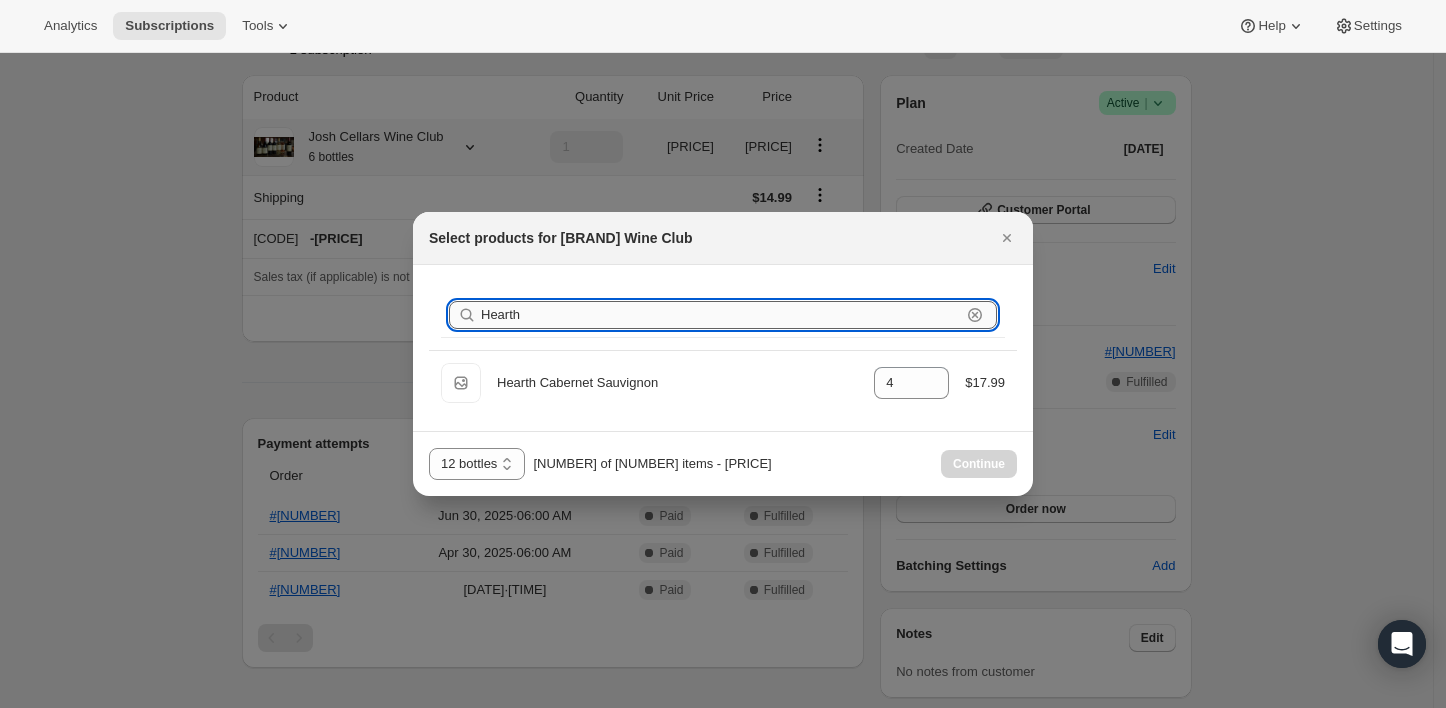 click on "Hearth" at bounding box center [721, 315] 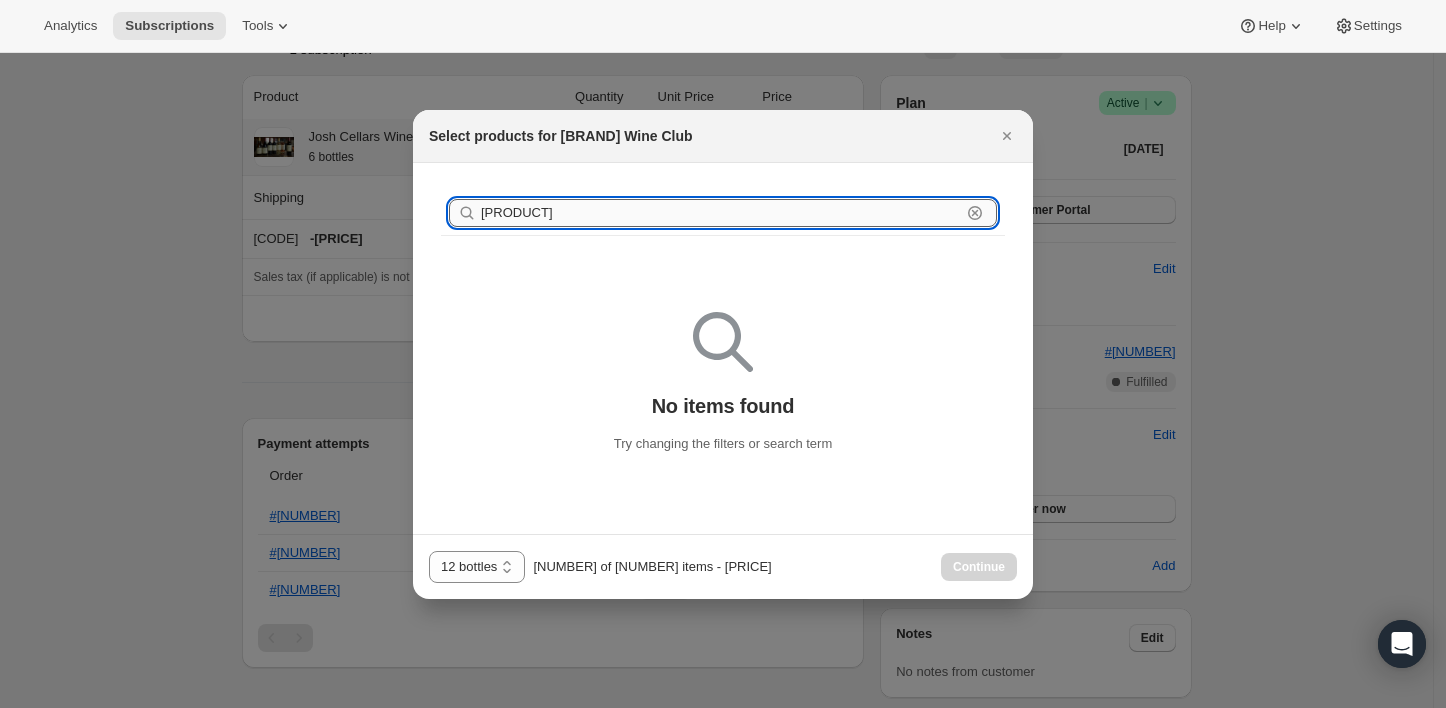 click on "[PRODUCT]" at bounding box center [721, 213] 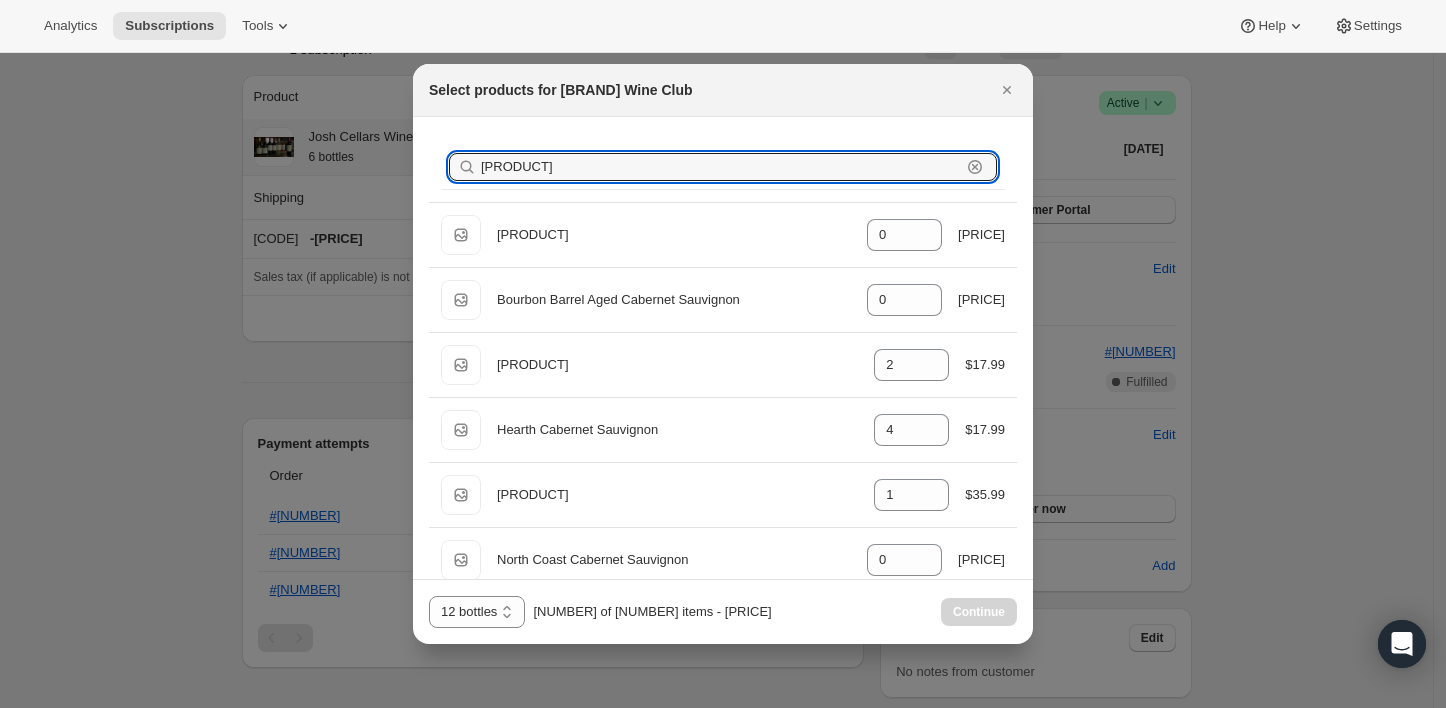 type on "[PRODUCT]" 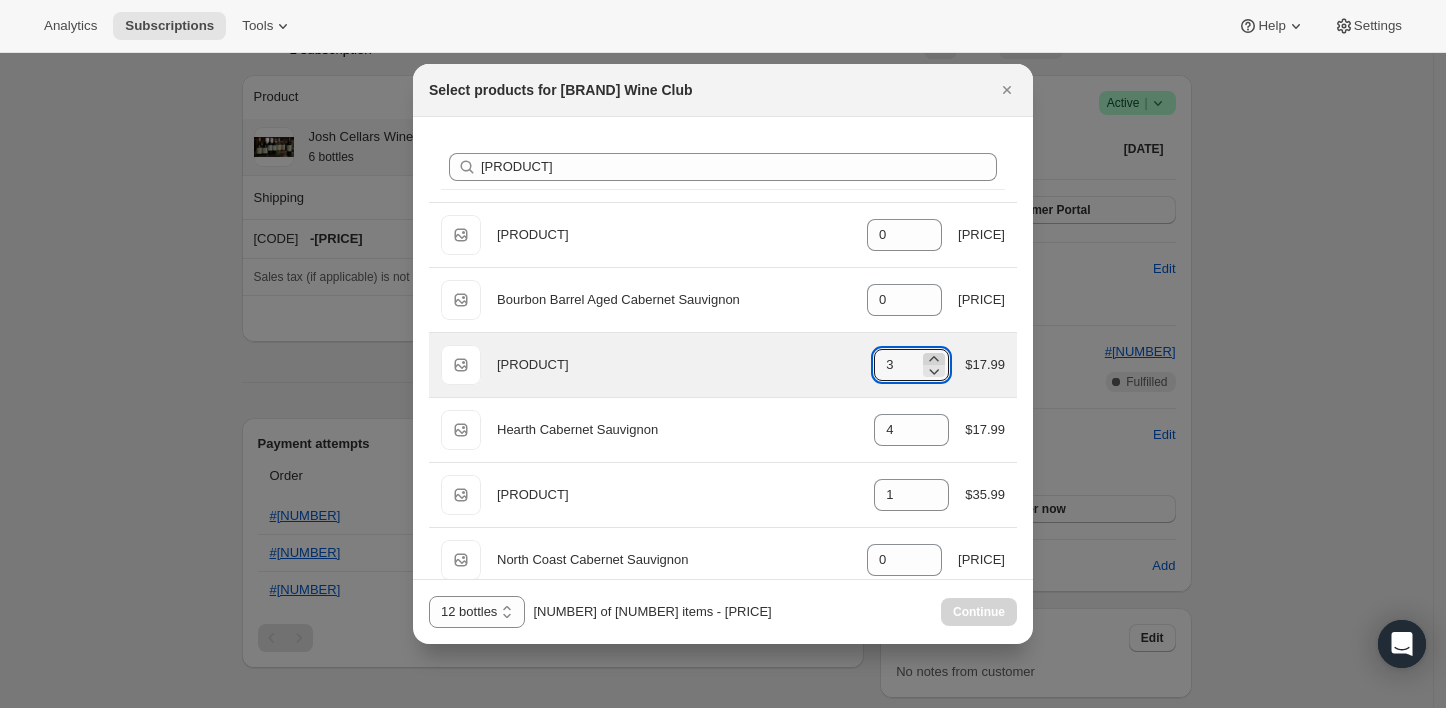click 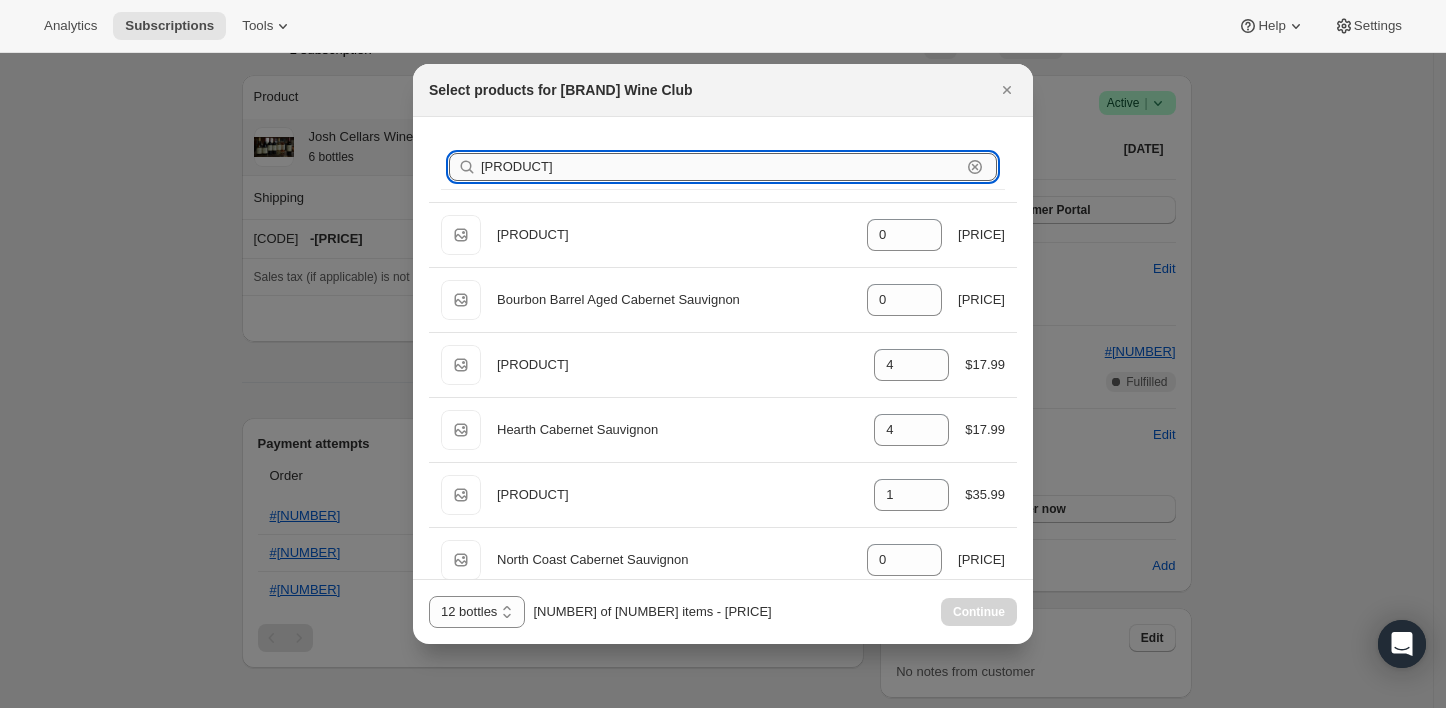 click on "[PRODUCT]" at bounding box center [721, 167] 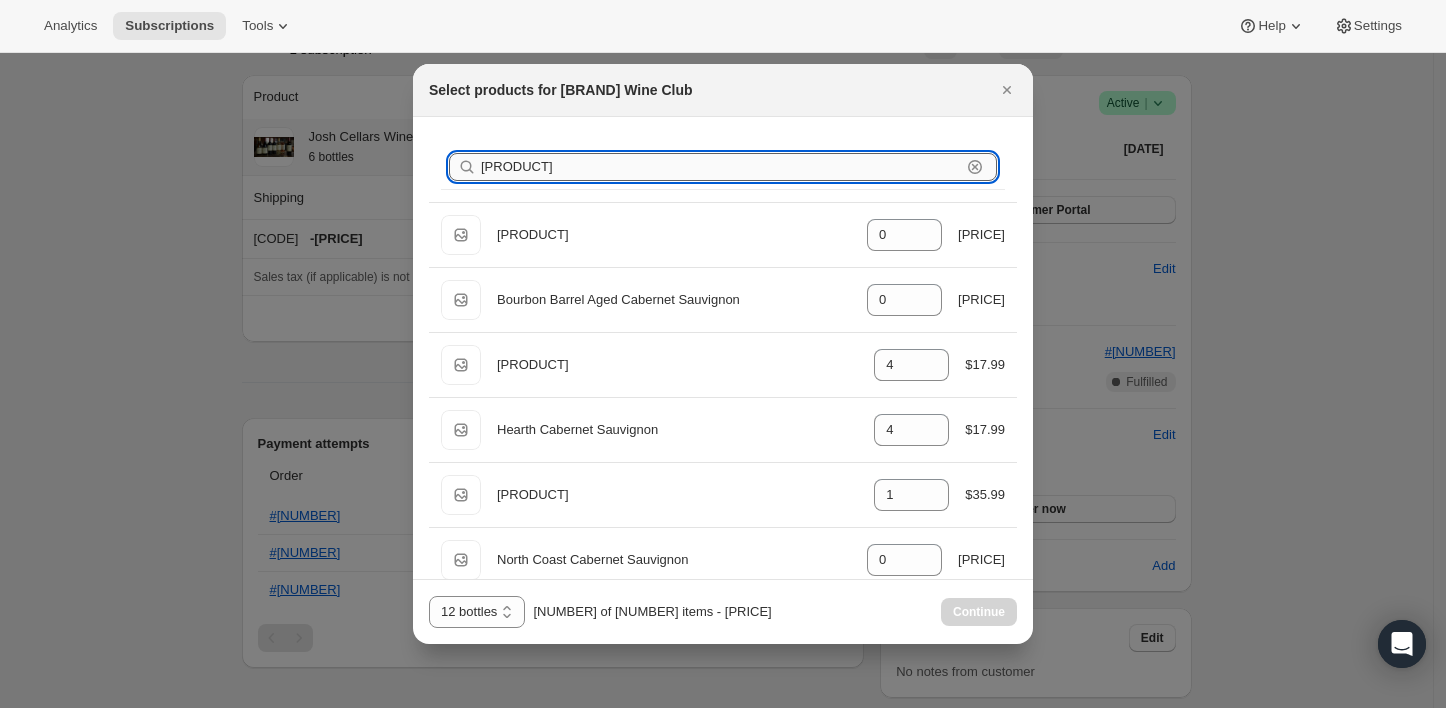 click on "[PRODUCT]" at bounding box center [721, 167] 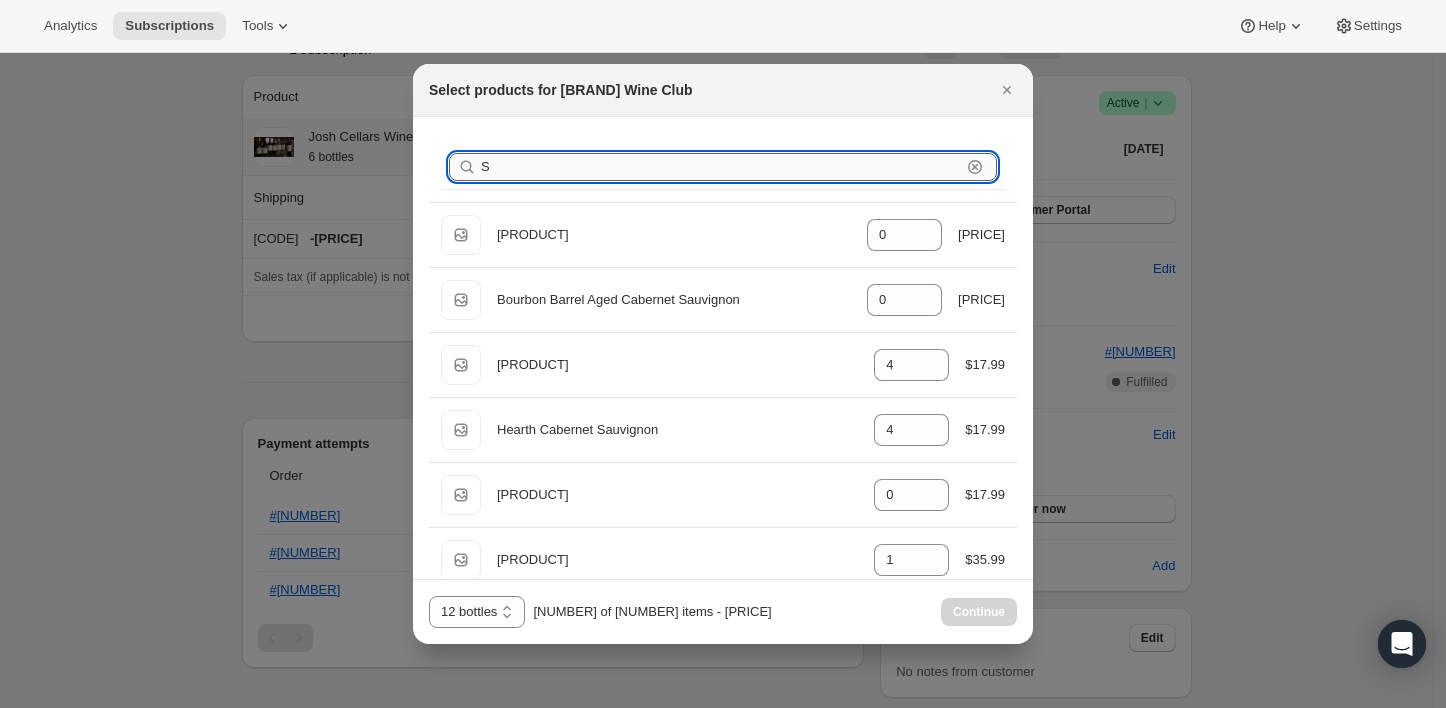 type on "Sa" 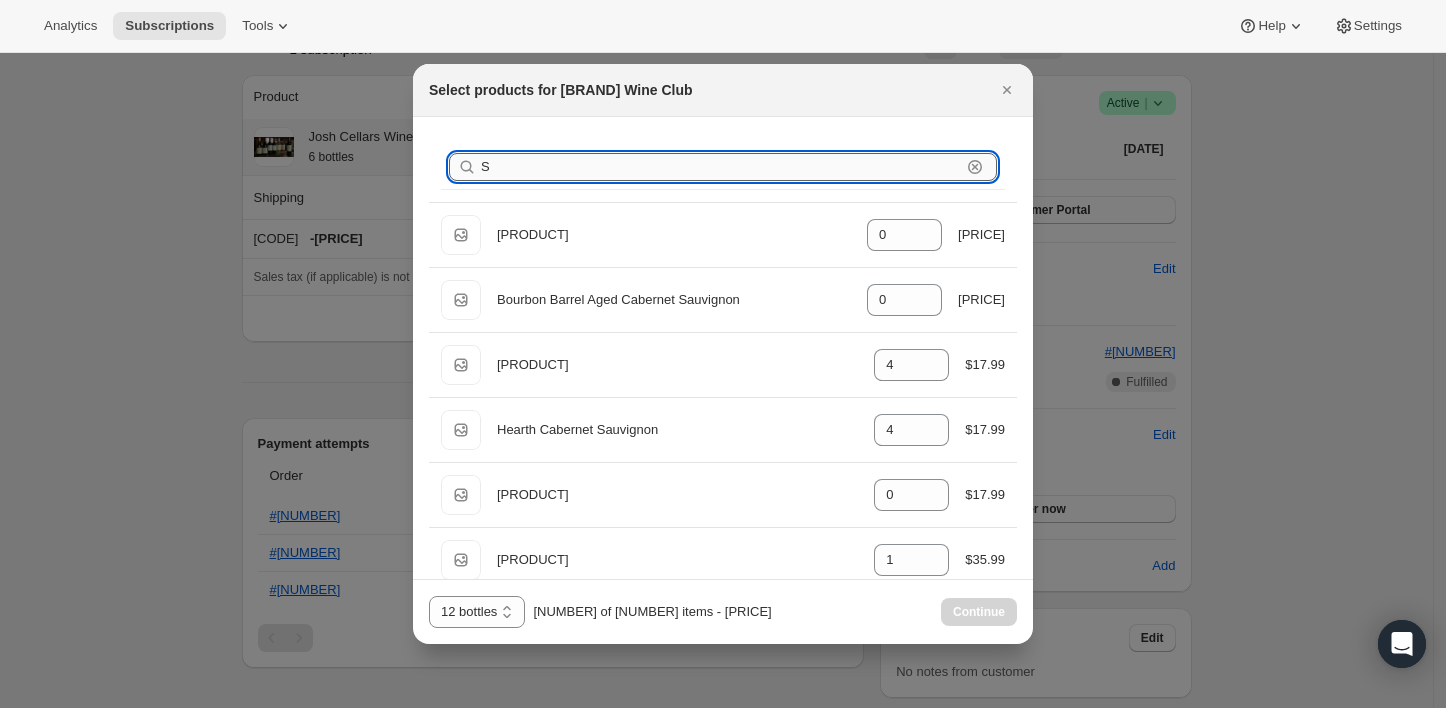 type on "1" 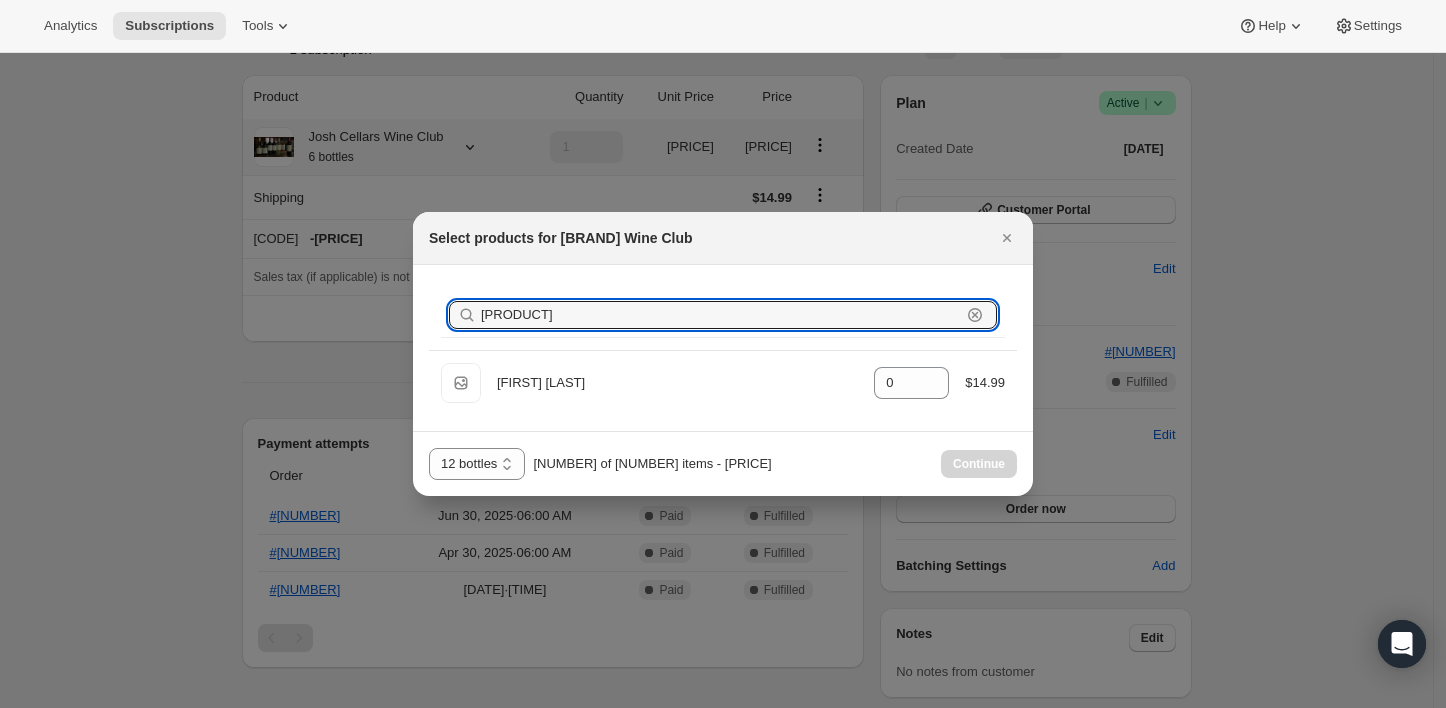 type on "[PRODUCT]" 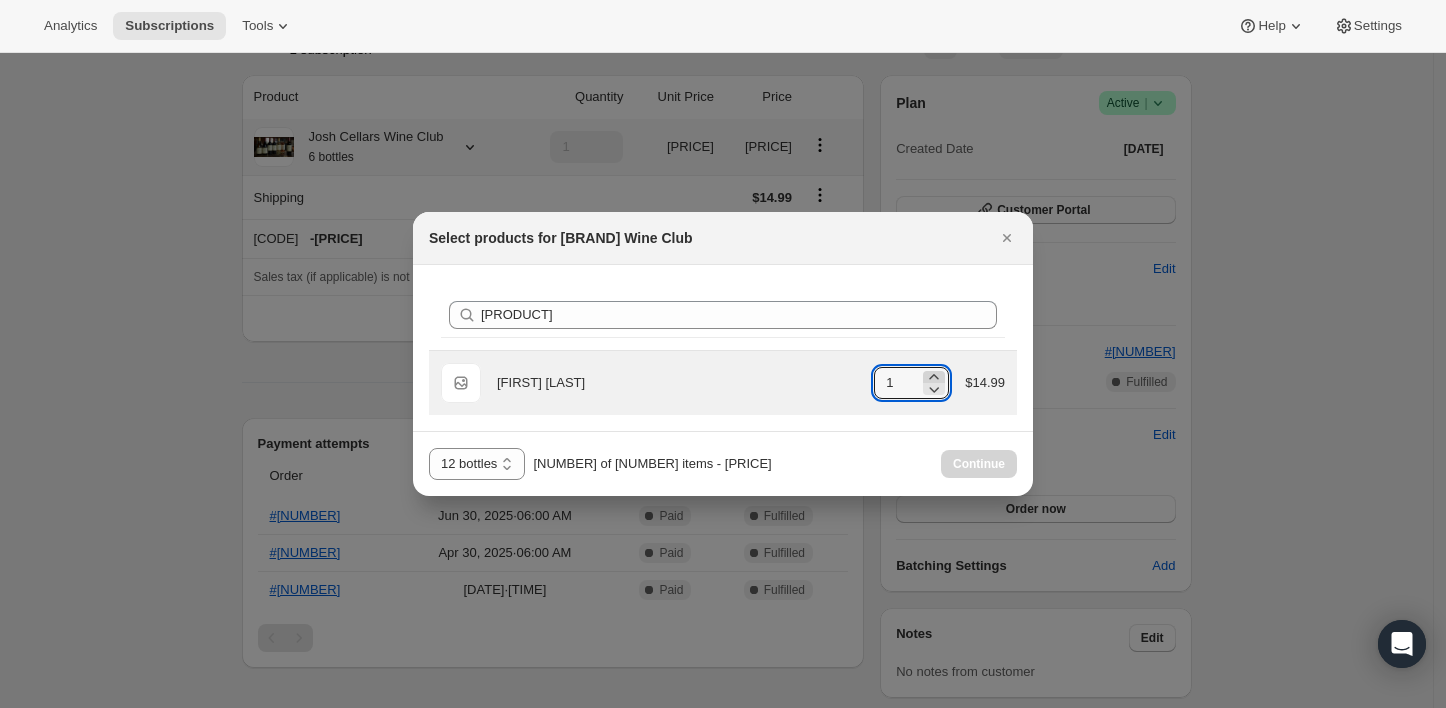 click 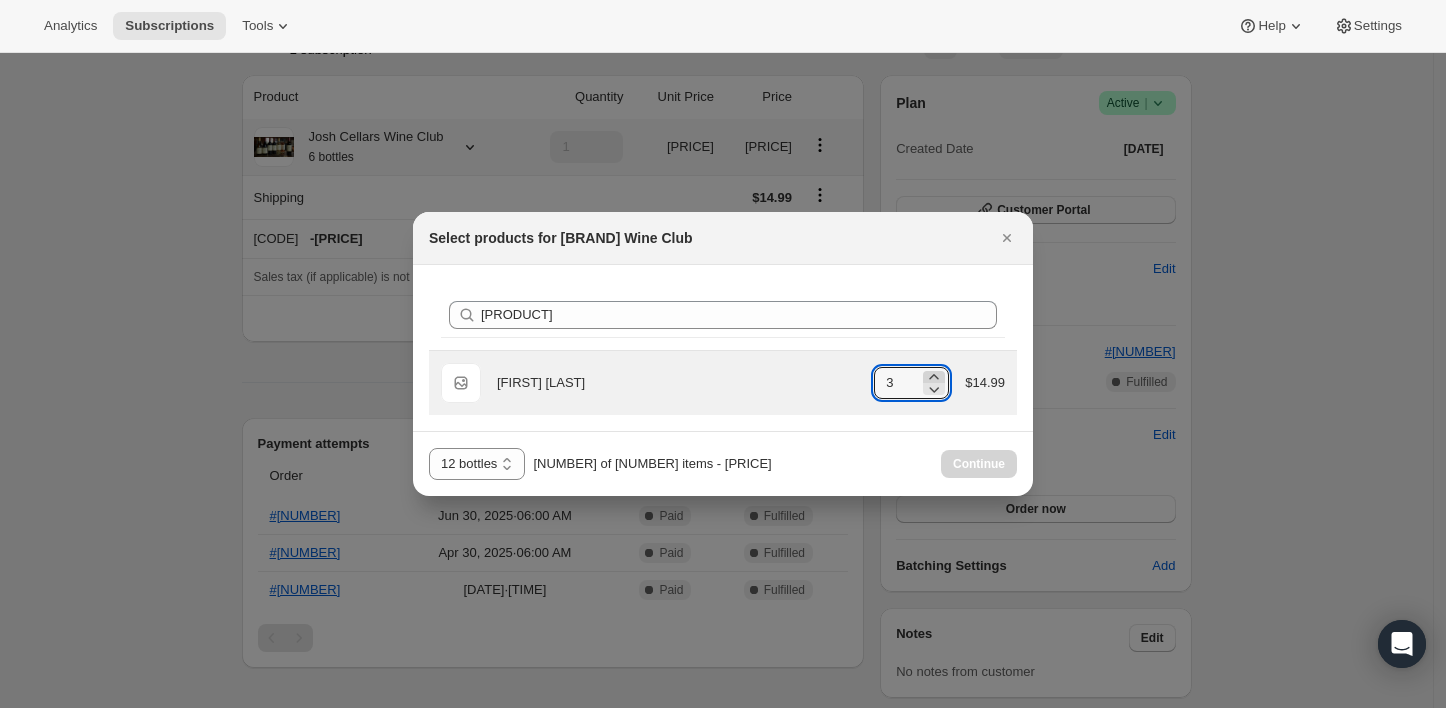 click 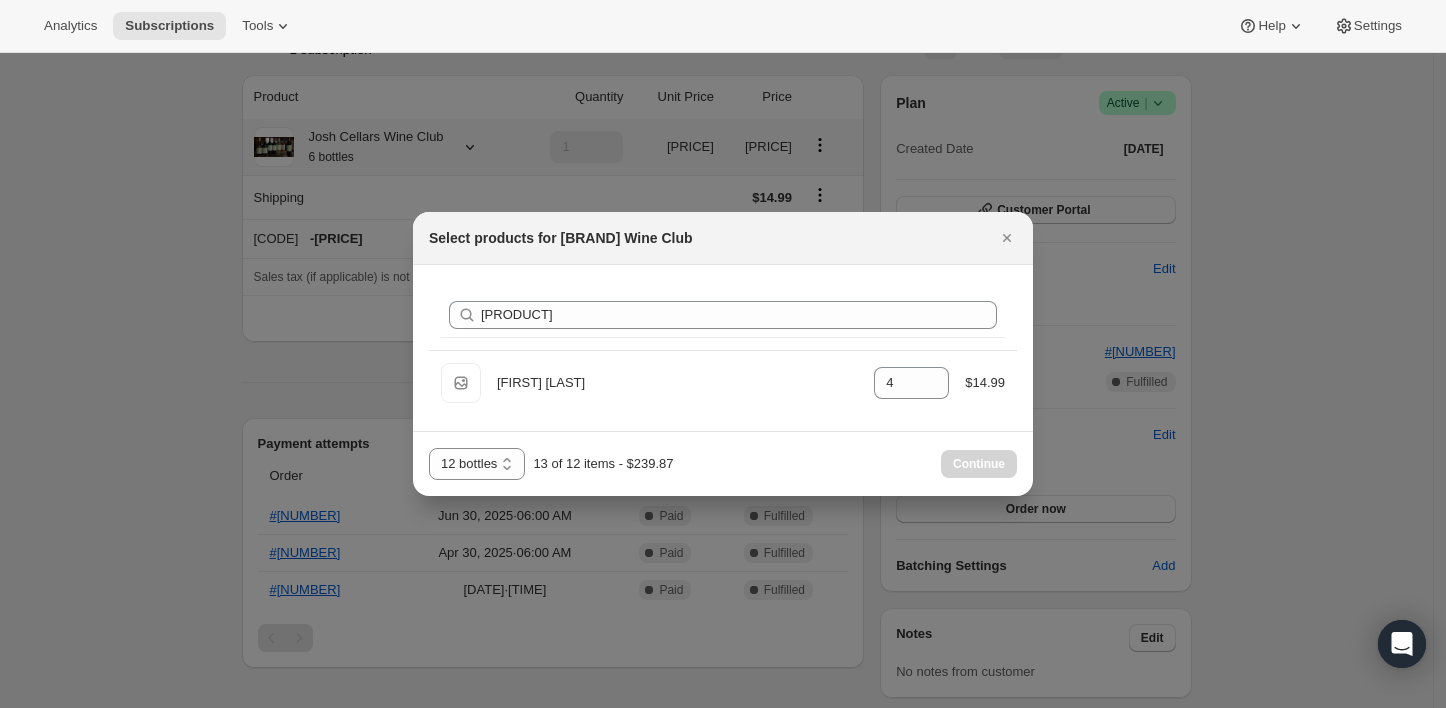 click on "[NUMBER] bottles [NUMBER] bottles [NUMBER] bottles [NUMBER] of [NUMBER] items - [PRICE] Continue" at bounding box center (723, 464) 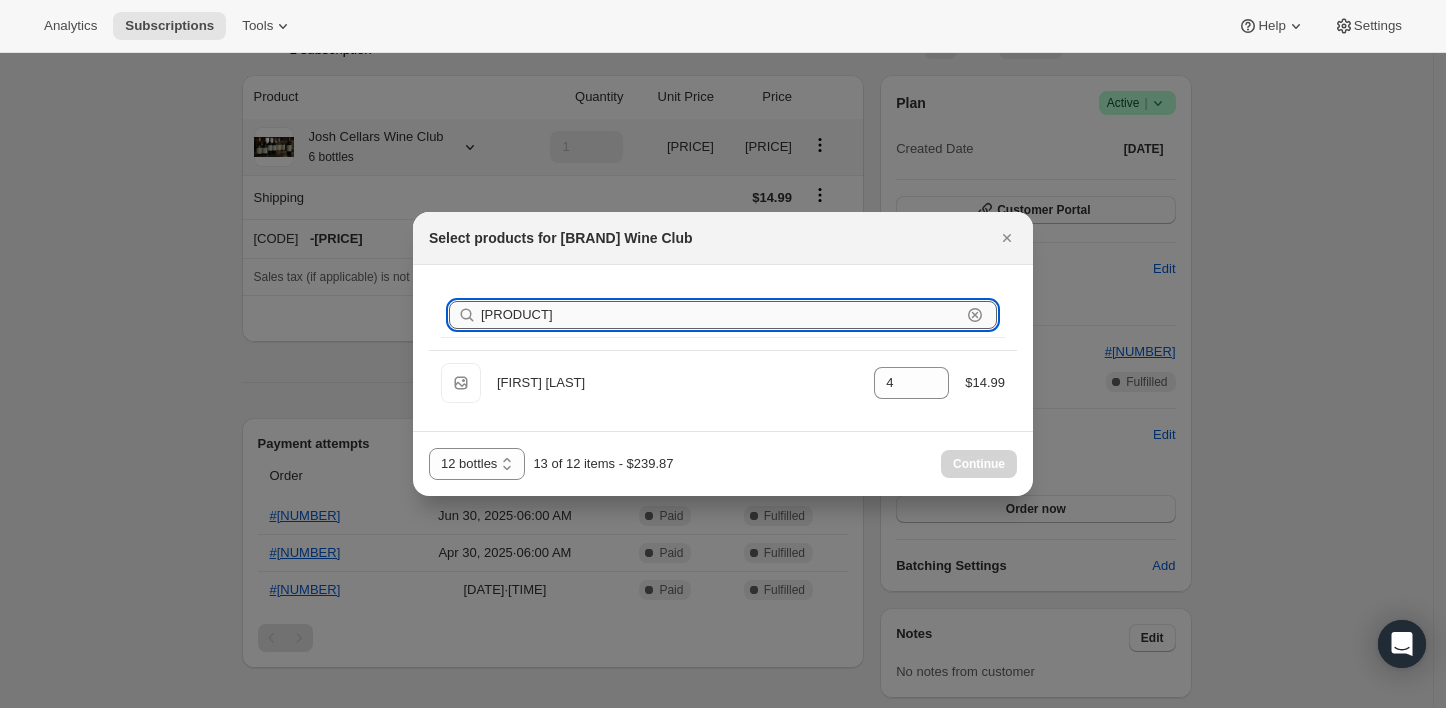 click on "[PRODUCT]" at bounding box center (721, 315) 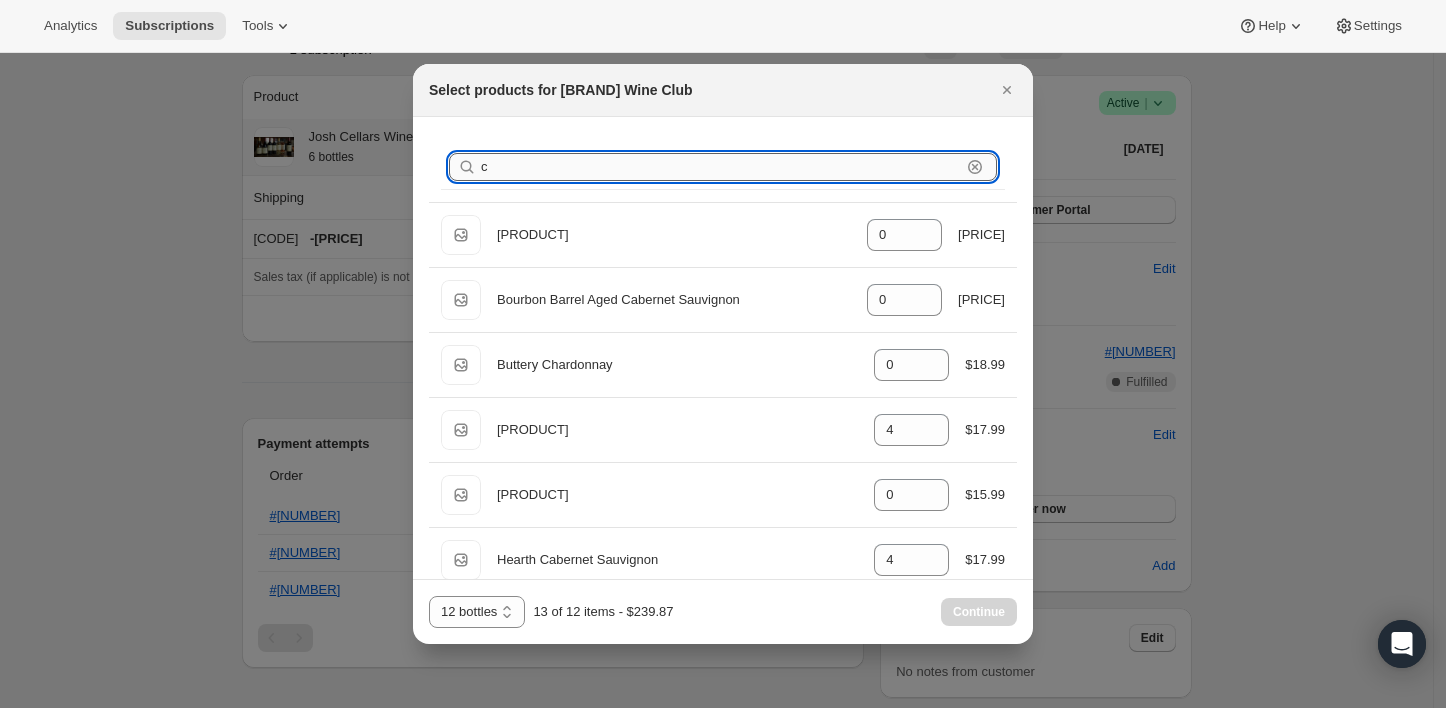 type on "ca" 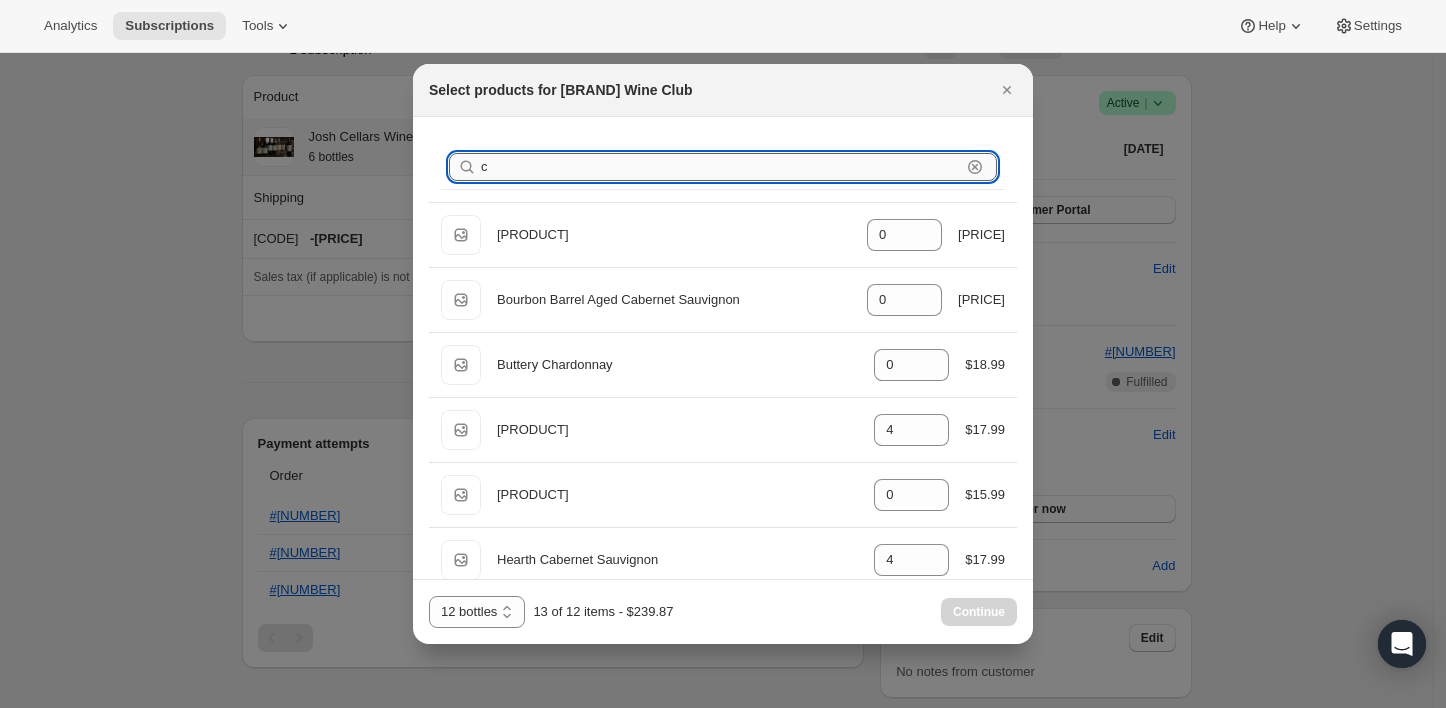 type on "4" 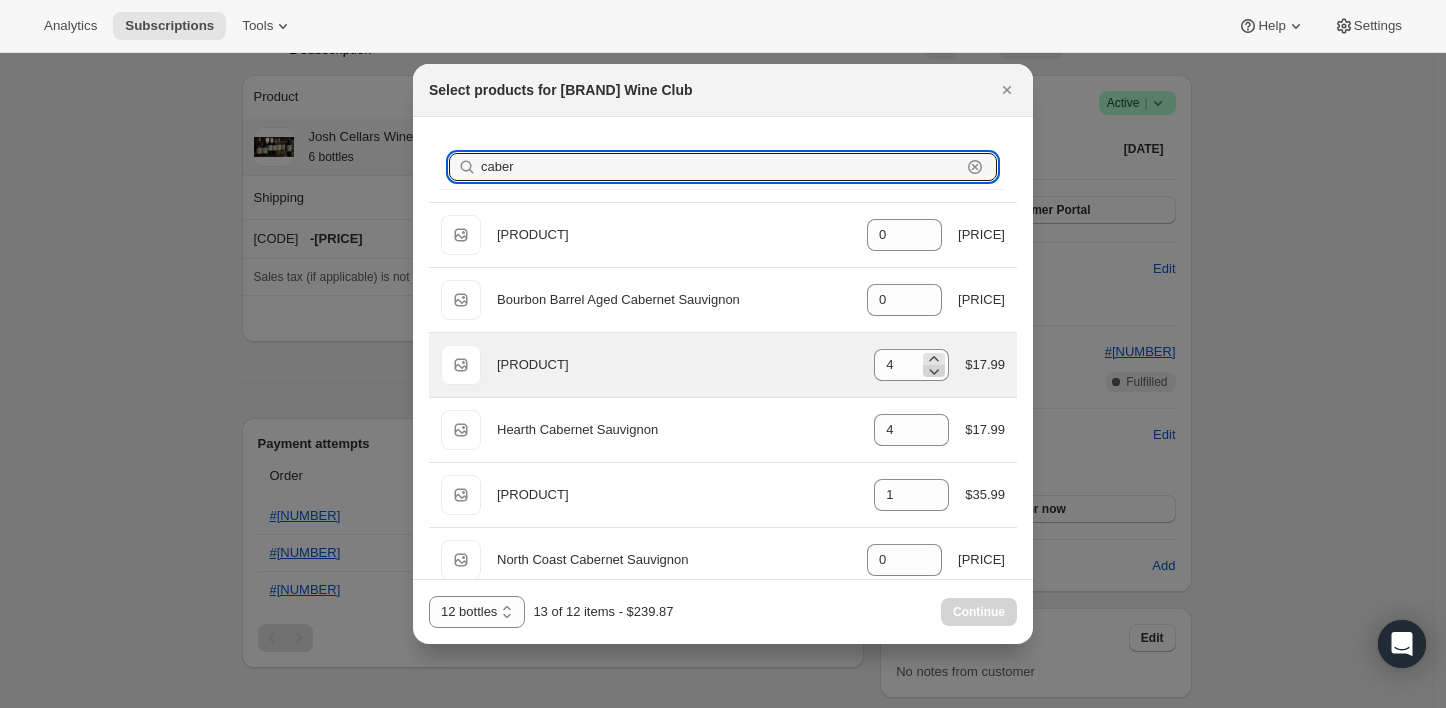 type on "caber" 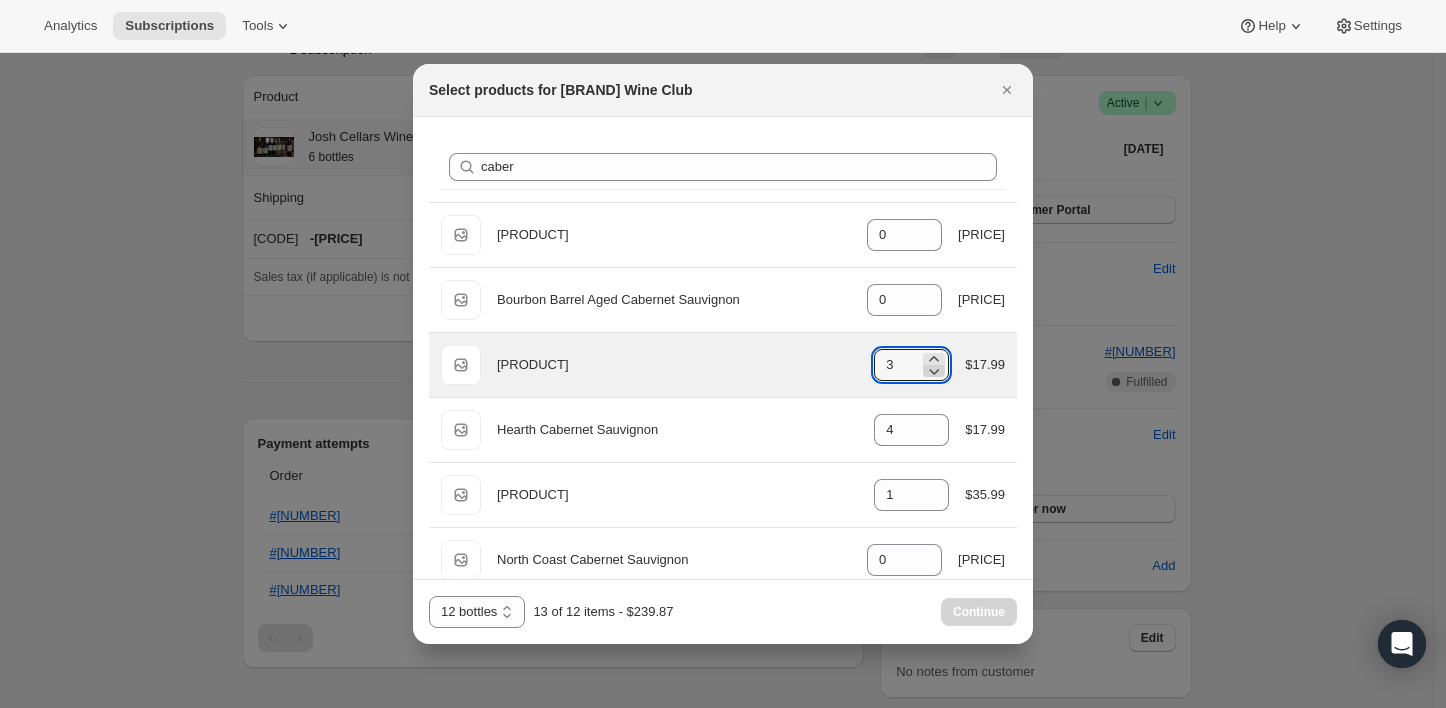 click 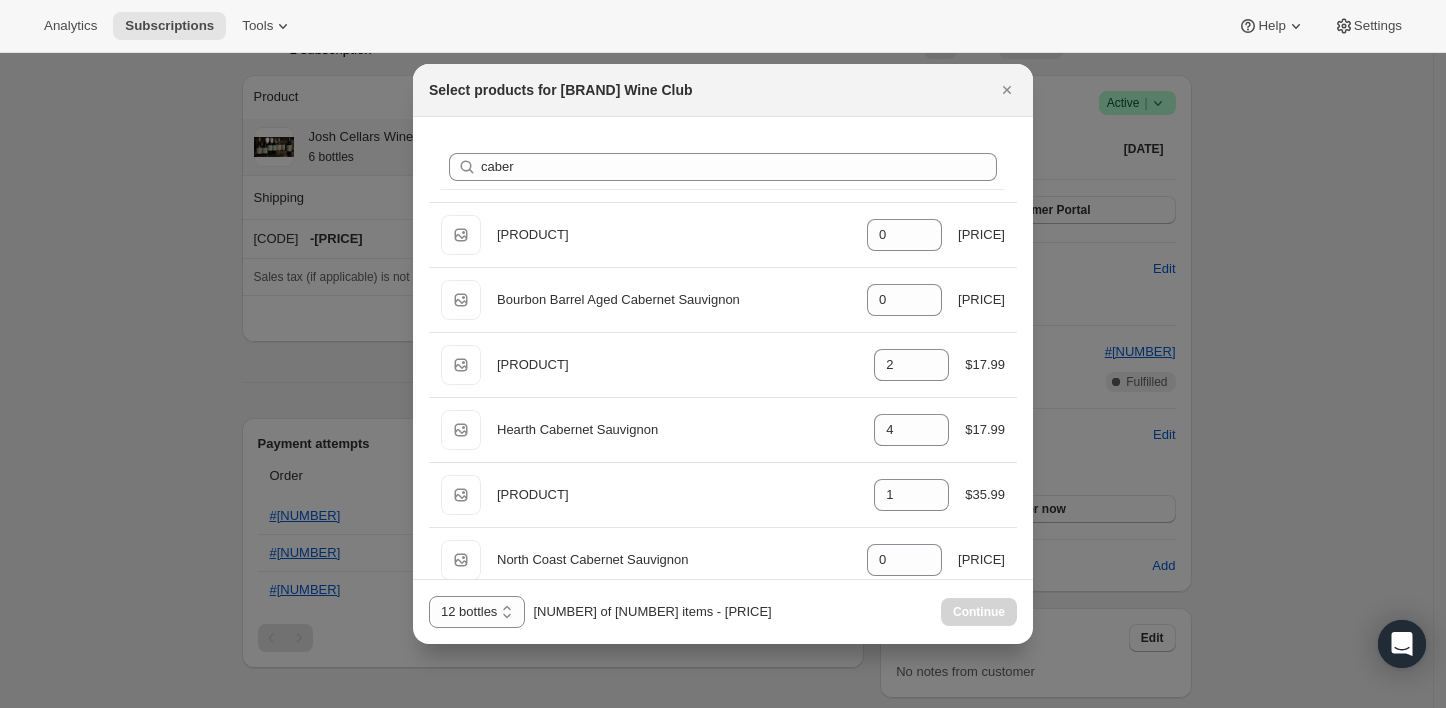 click on "6 bottles 12 bottles 12 bottles 11 of 12 items - $203.89 Continue" at bounding box center (723, 612) 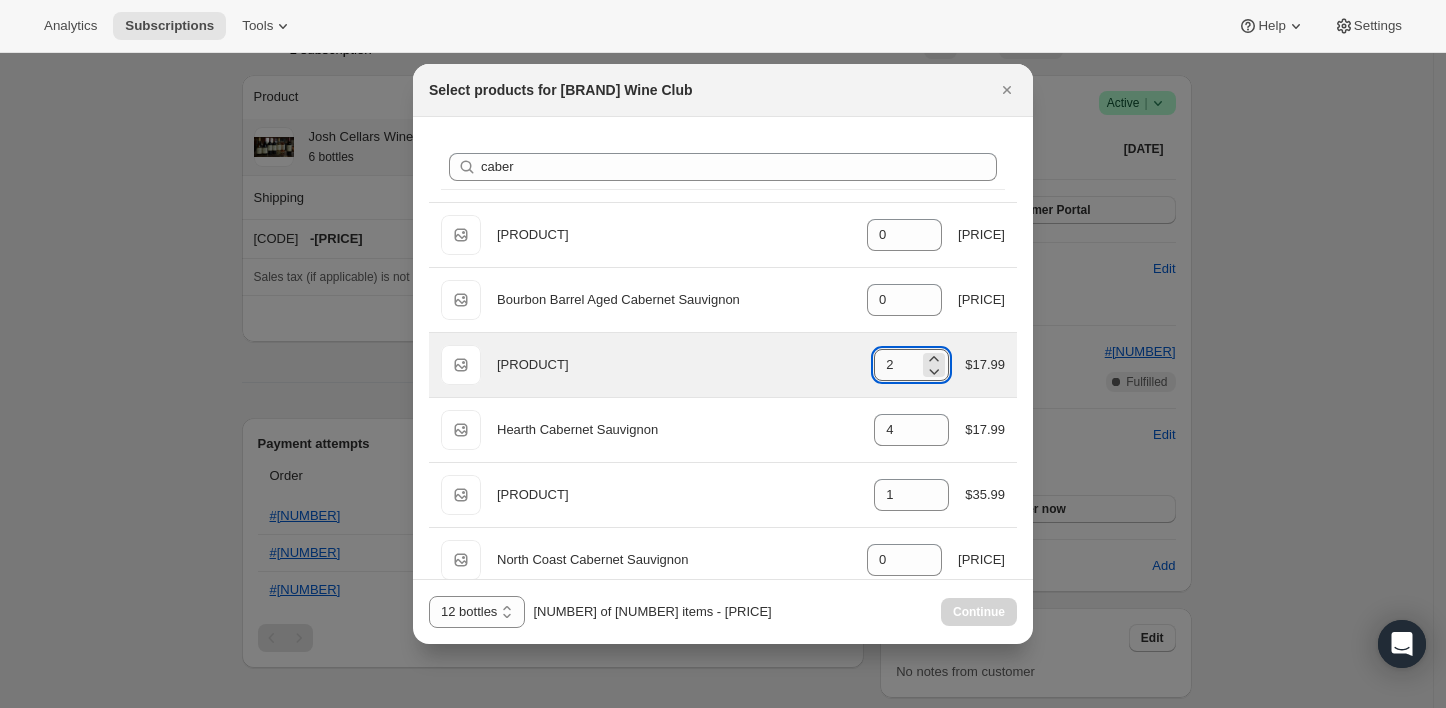 click on "2" at bounding box center (896, 365) 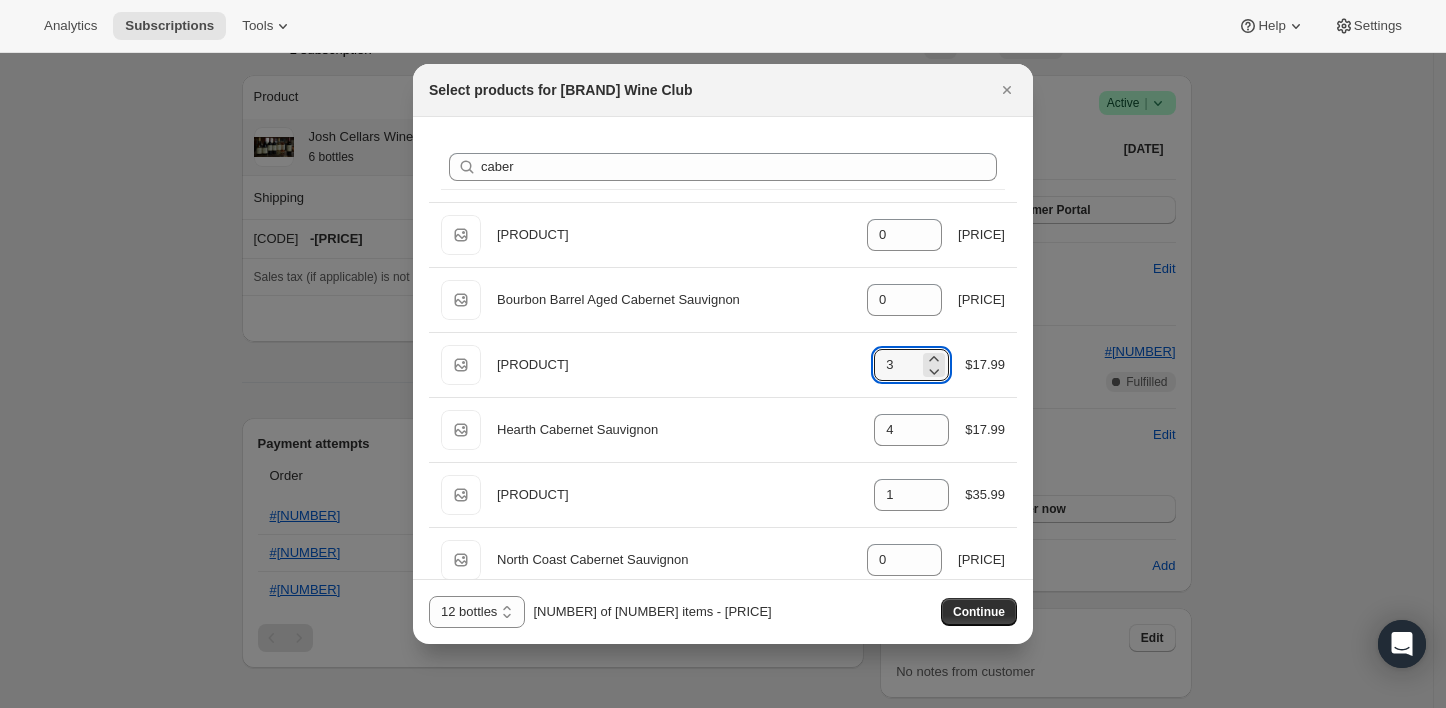 type on "3" 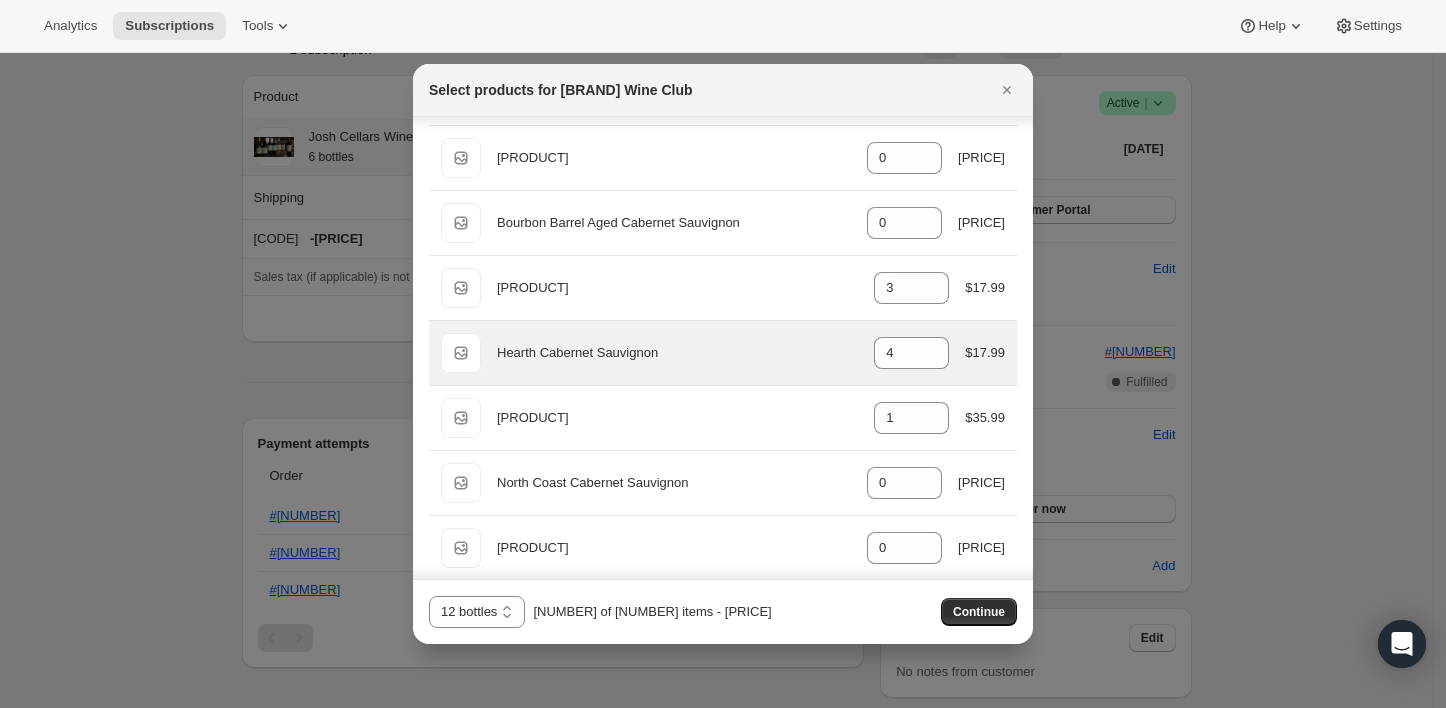 scroll, scrollTop: 92, scrollLeft: 0, axis: vertical 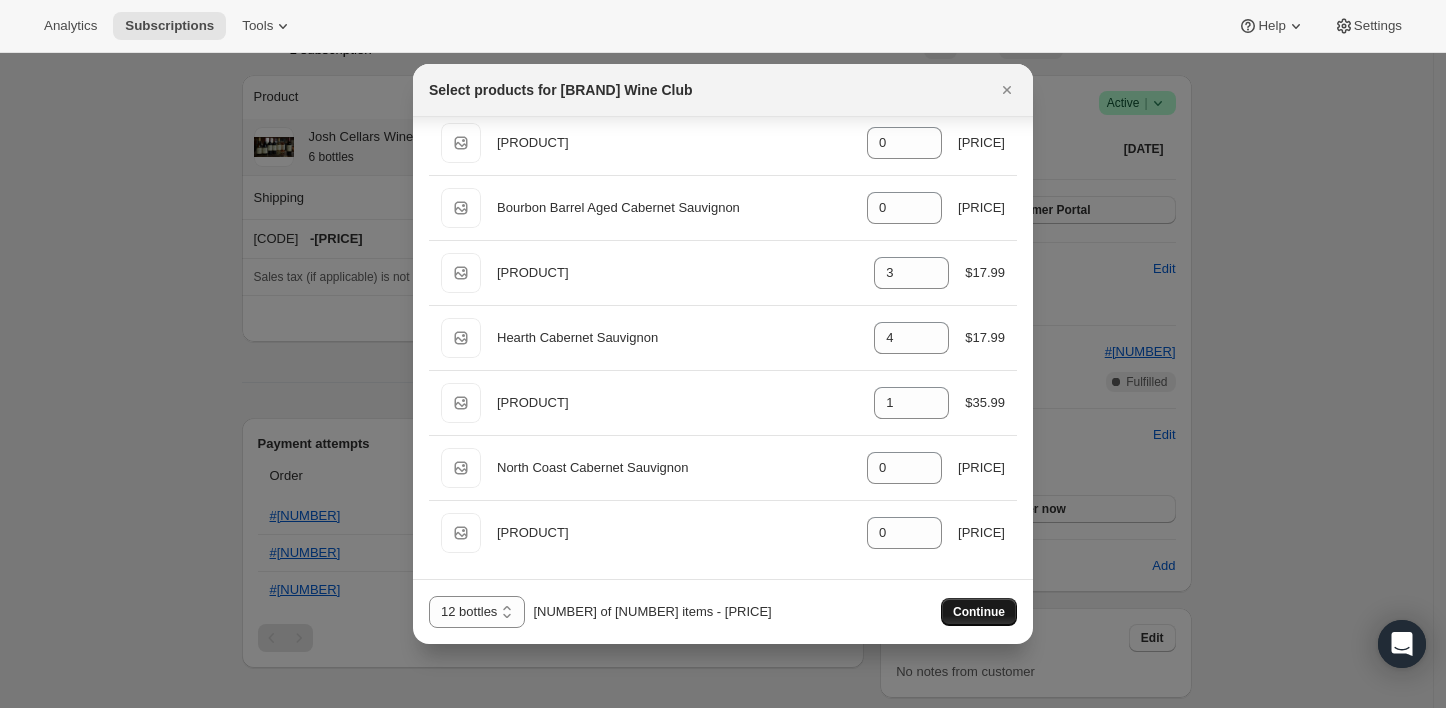 click on "Continue" at bounding box center [979, 612] 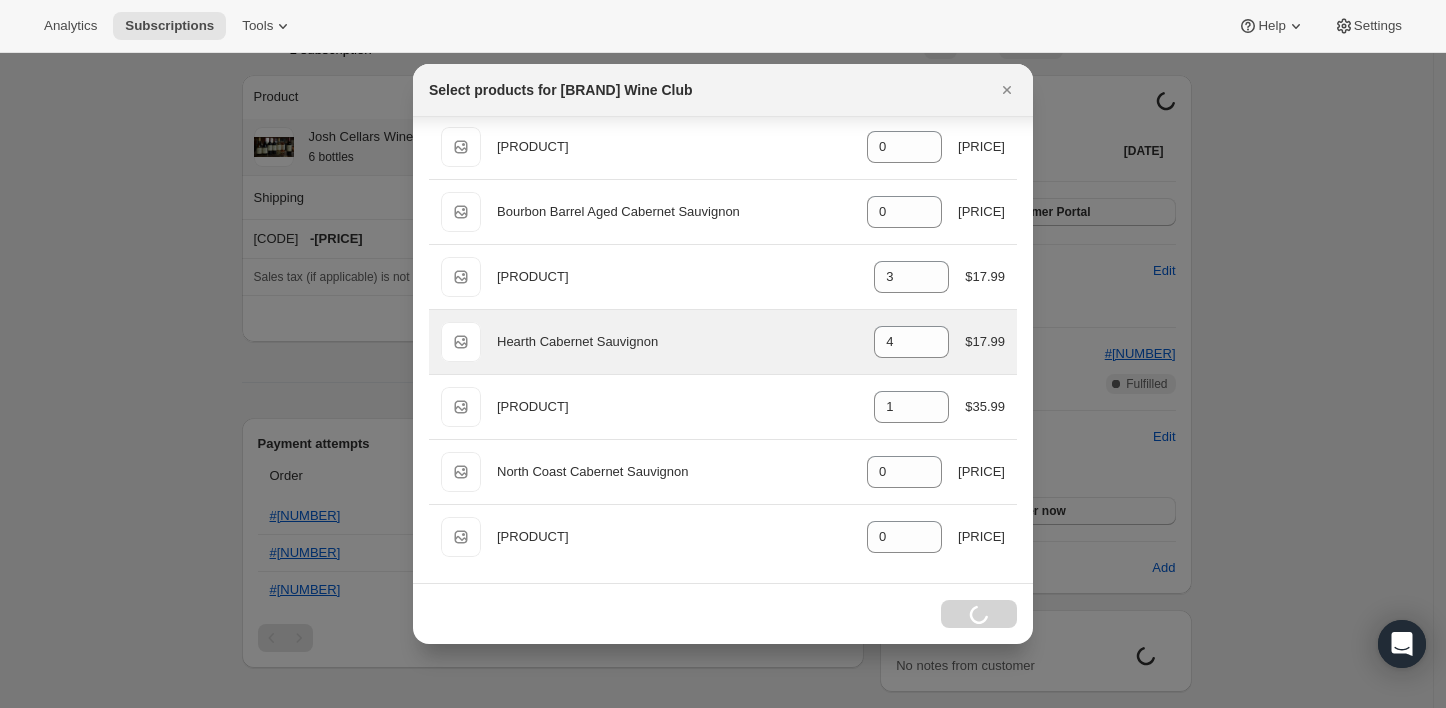 scroll, scrollTop: 386, scrollLeft: 0, axis: vertical 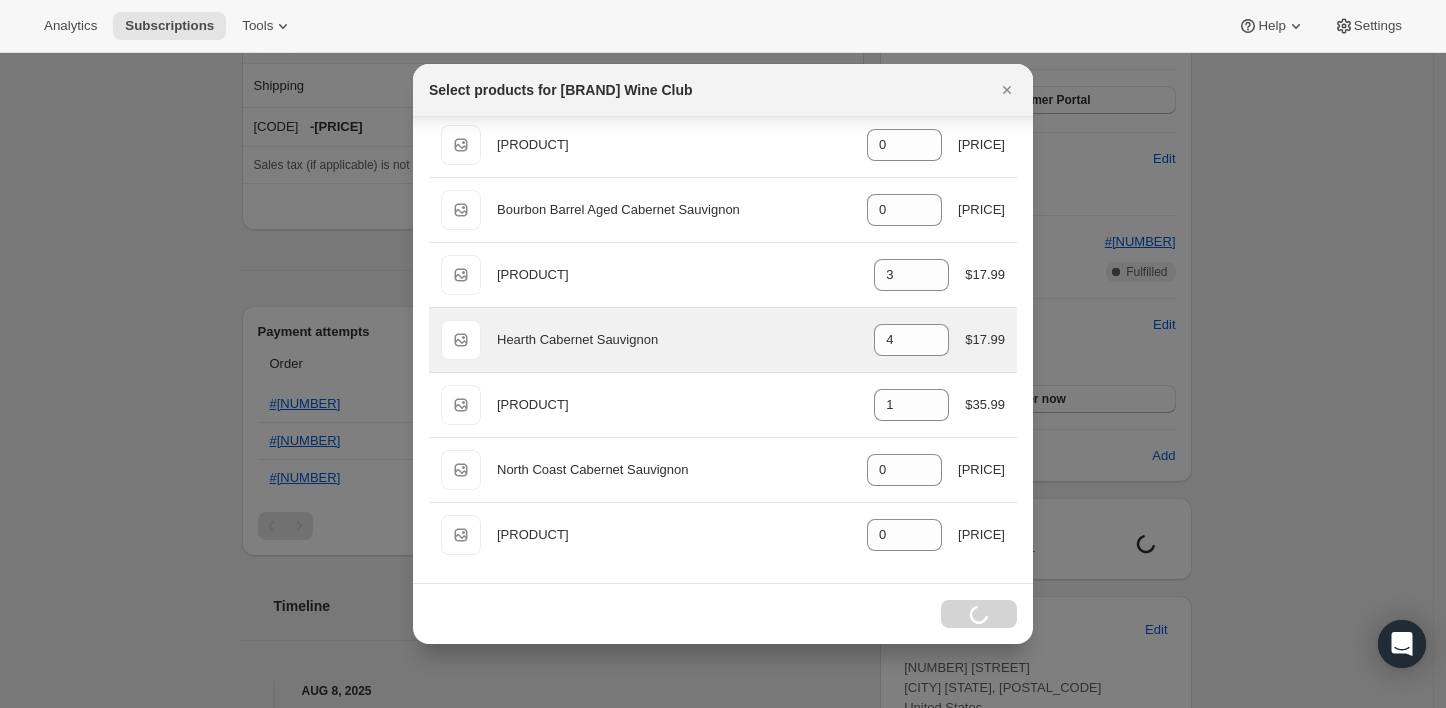 select on "gid://shopify/ProductVariant/49495050322234" 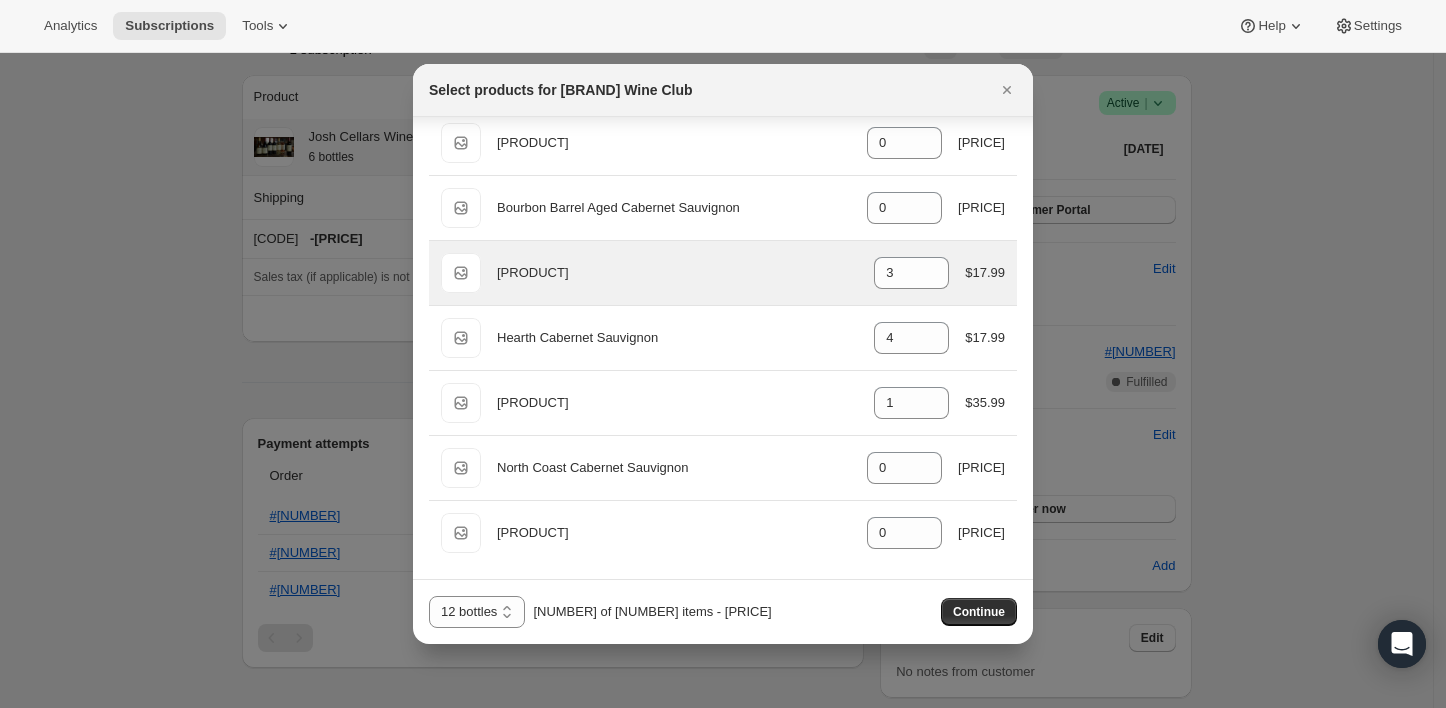 scroll, scrollTop: 92, scrollLeft: 0, axis: vertical 